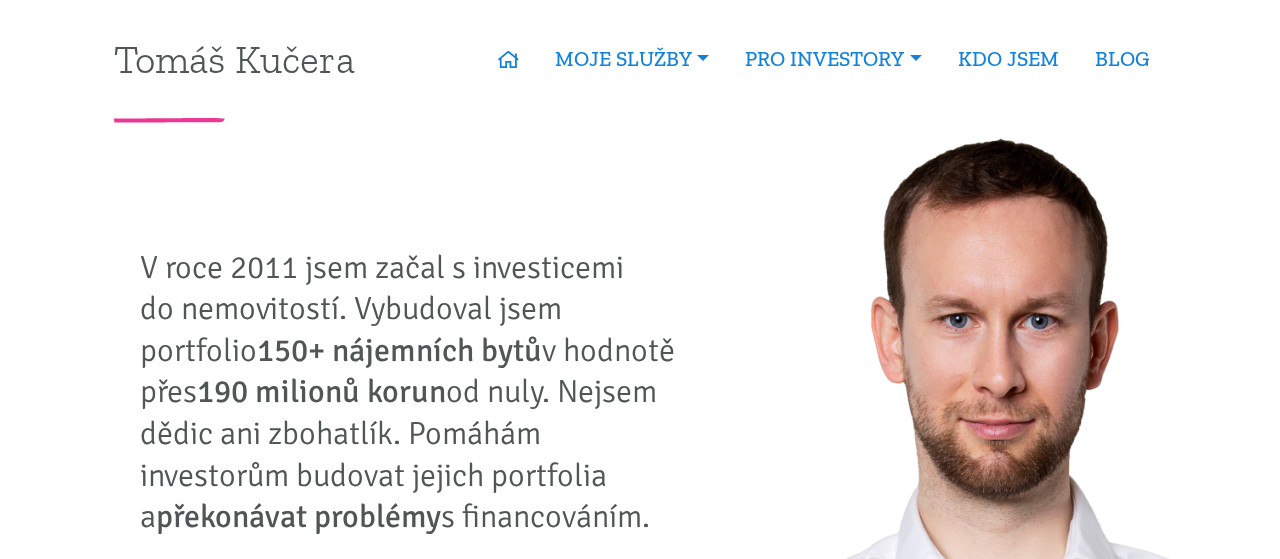 scroll, scrollTop: 0, scrollLeft: 0, axis: both 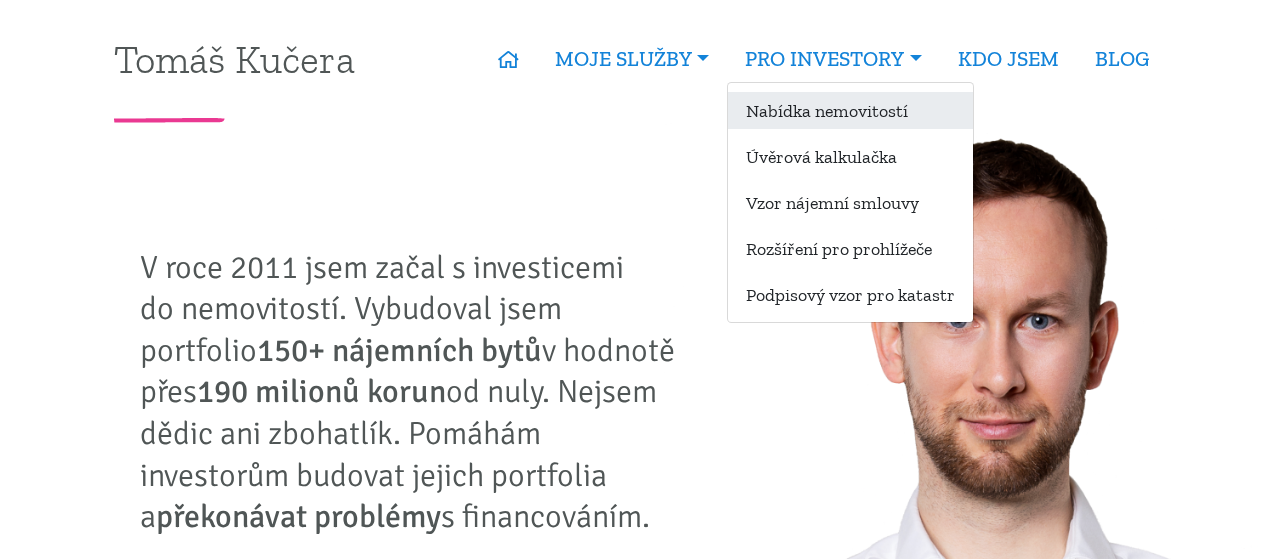 click on "Nabídka nemovitostí" at bounding box center (850, 110) 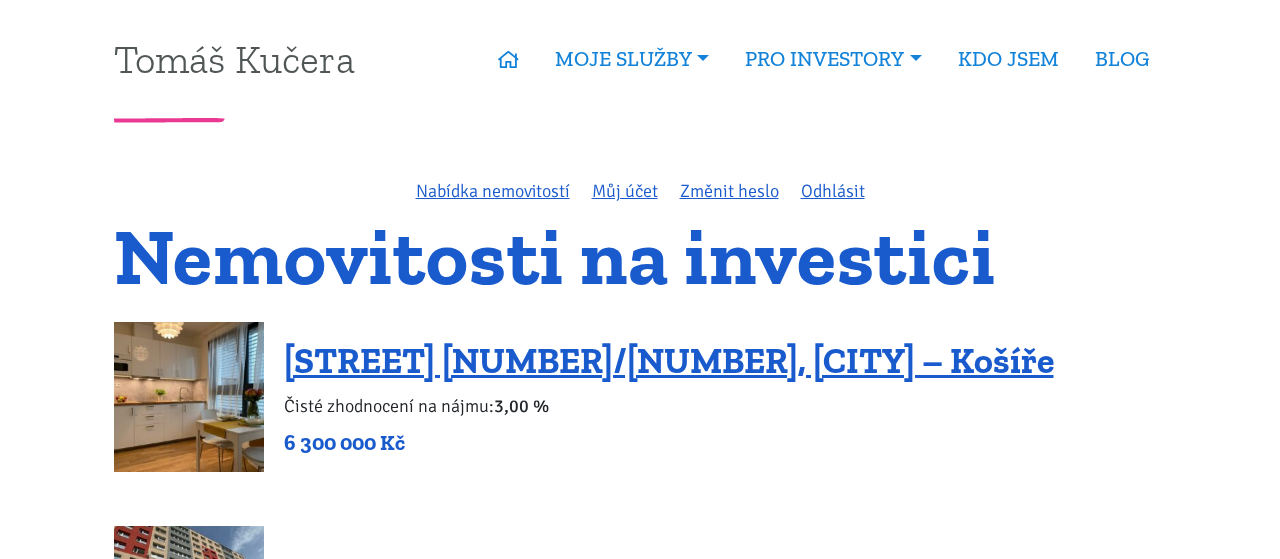 scroll, scrollTop: 0, scrollLeft: 0, axis: both 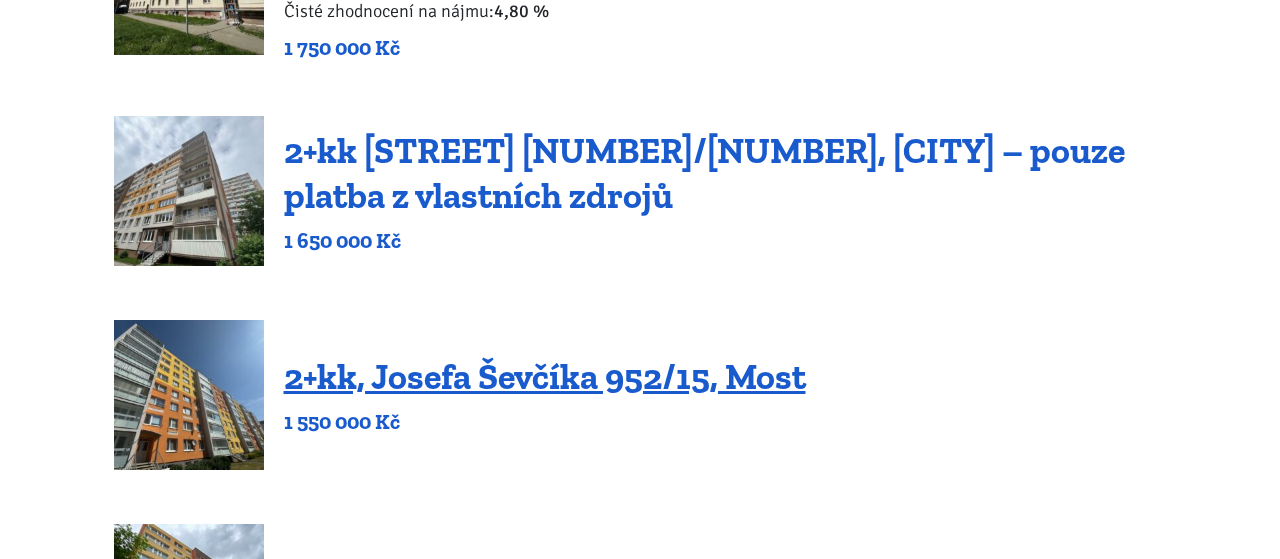 click on "2+kk [STREET] [NUMBER]/[NUMBER], [CITY] – pouze platba z vlastních zdrojů" at bounding box center (704, 173) 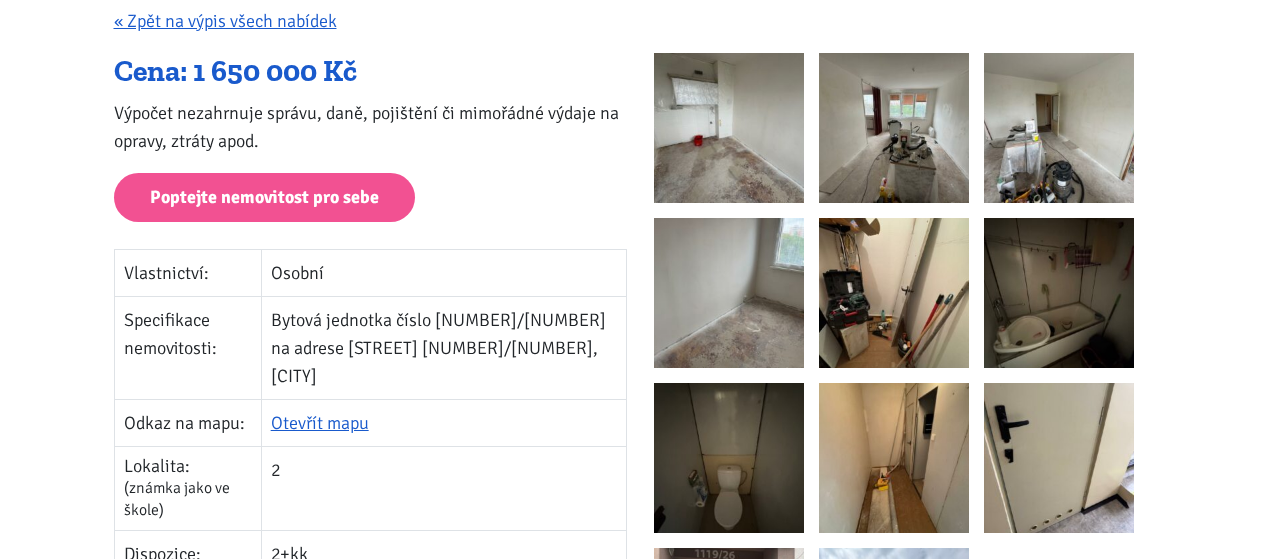 scroll, scrollTop: 0, scrollLeft: 0, axis: both 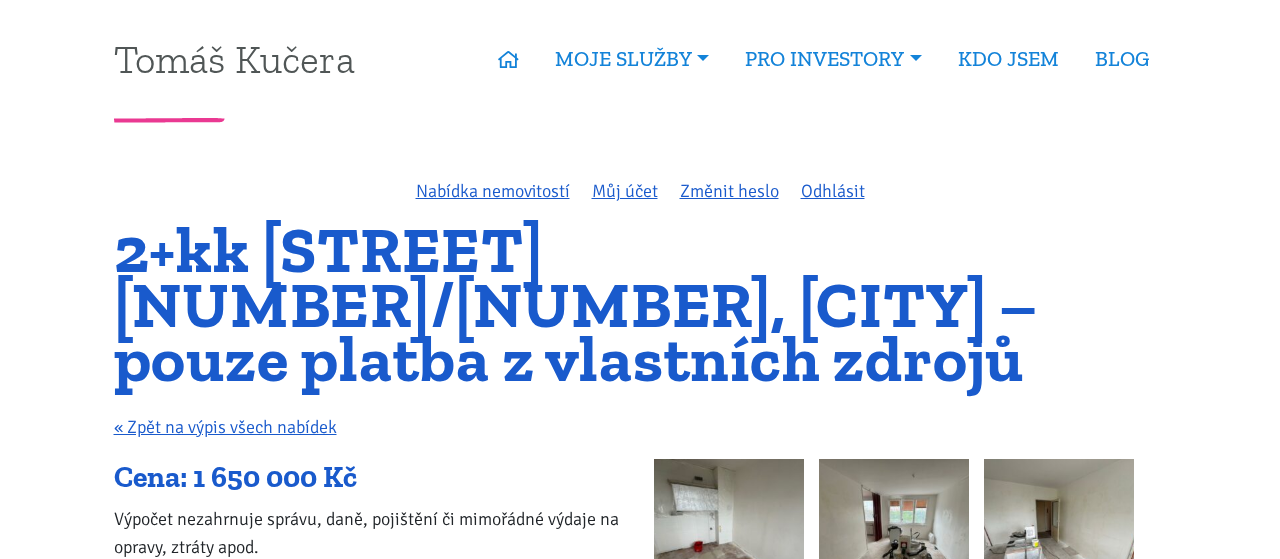 click at bounding box center [729, 534] 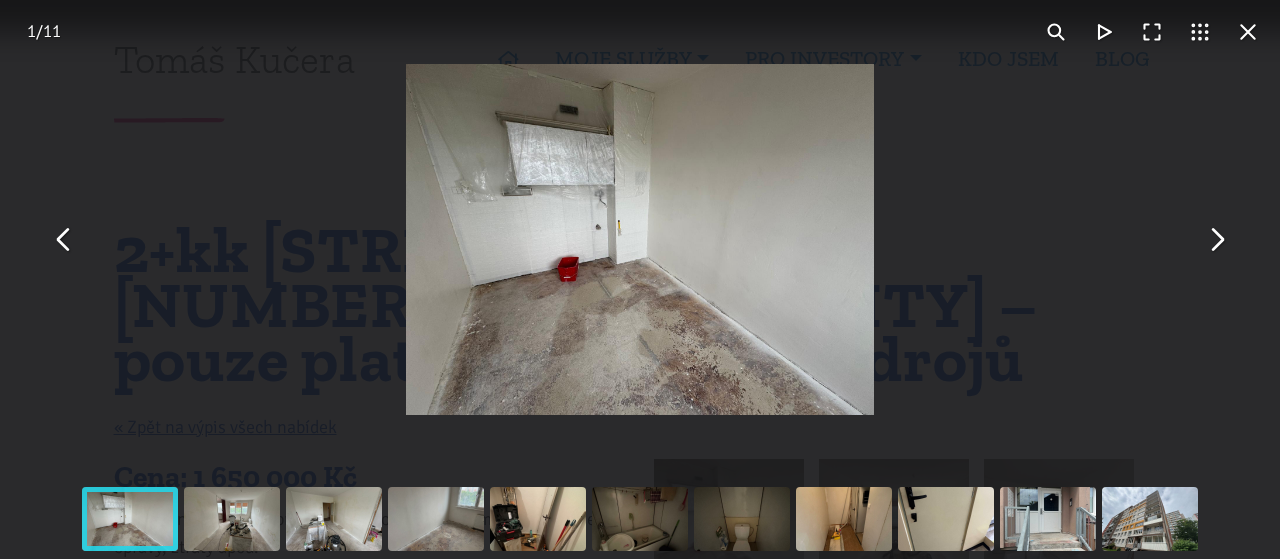 click at bounding box center [1216, 240] 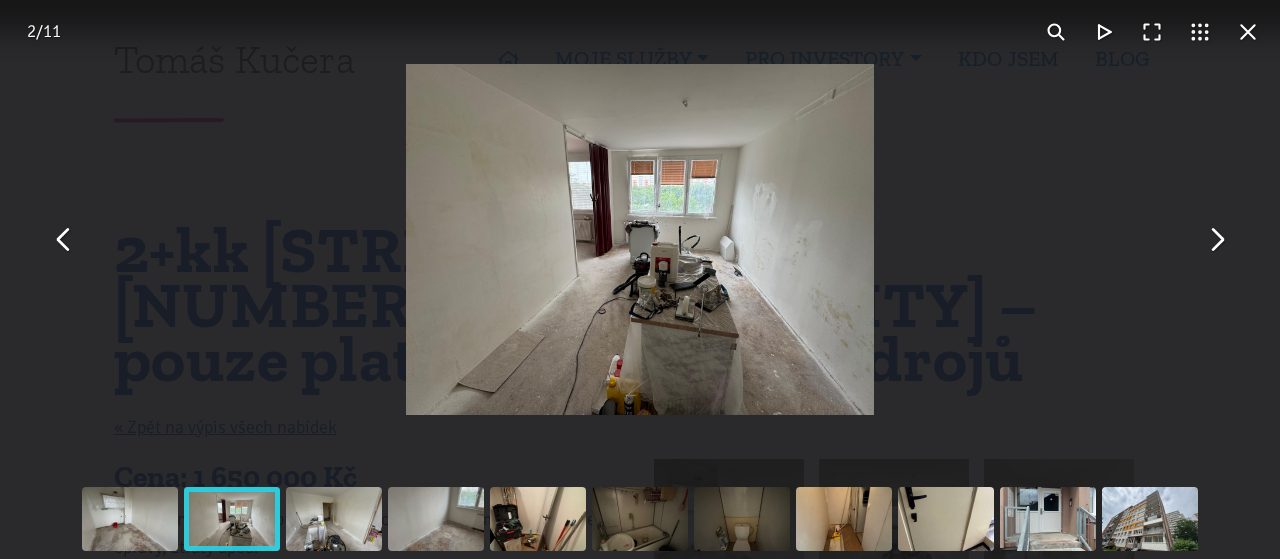 click at bounding box center (1216, 240) 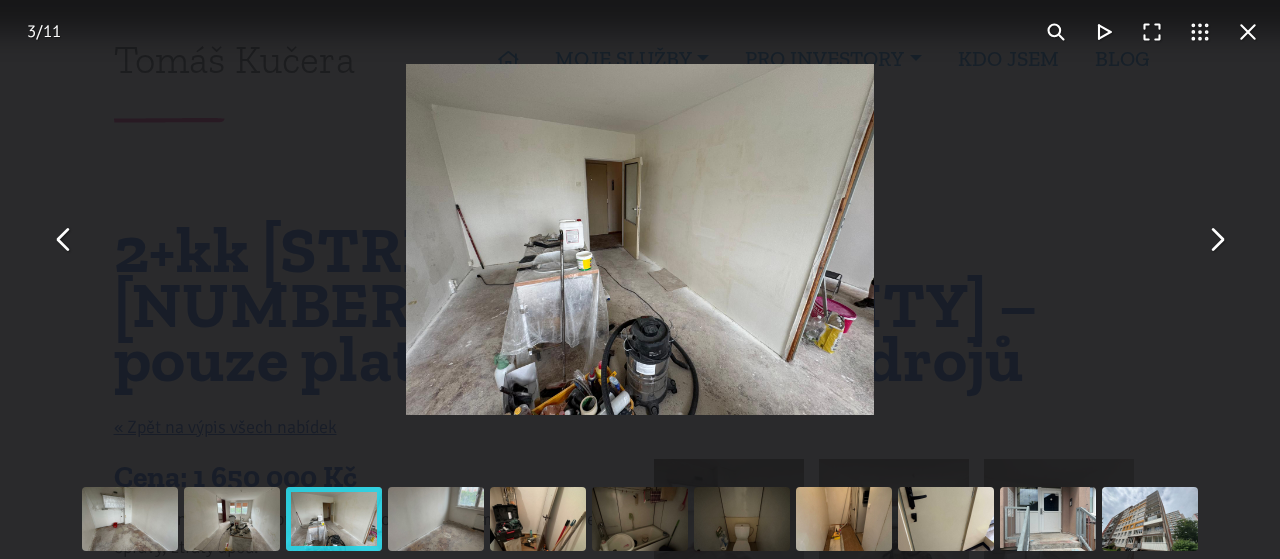 click at bounding box center (1216, 240) 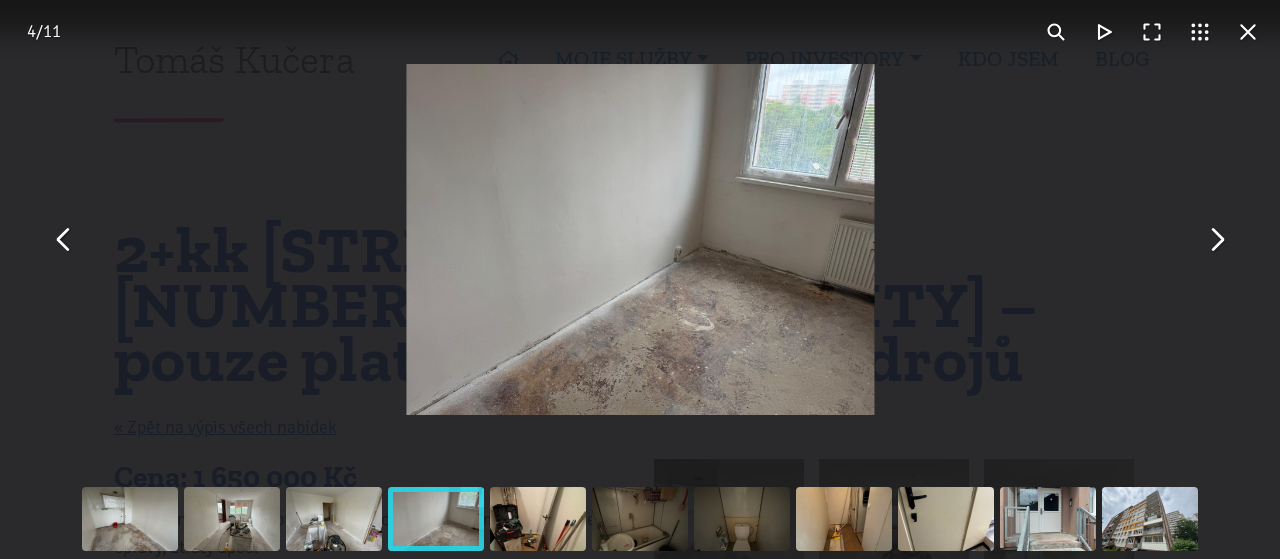 click at bounding box center (1216, 240) 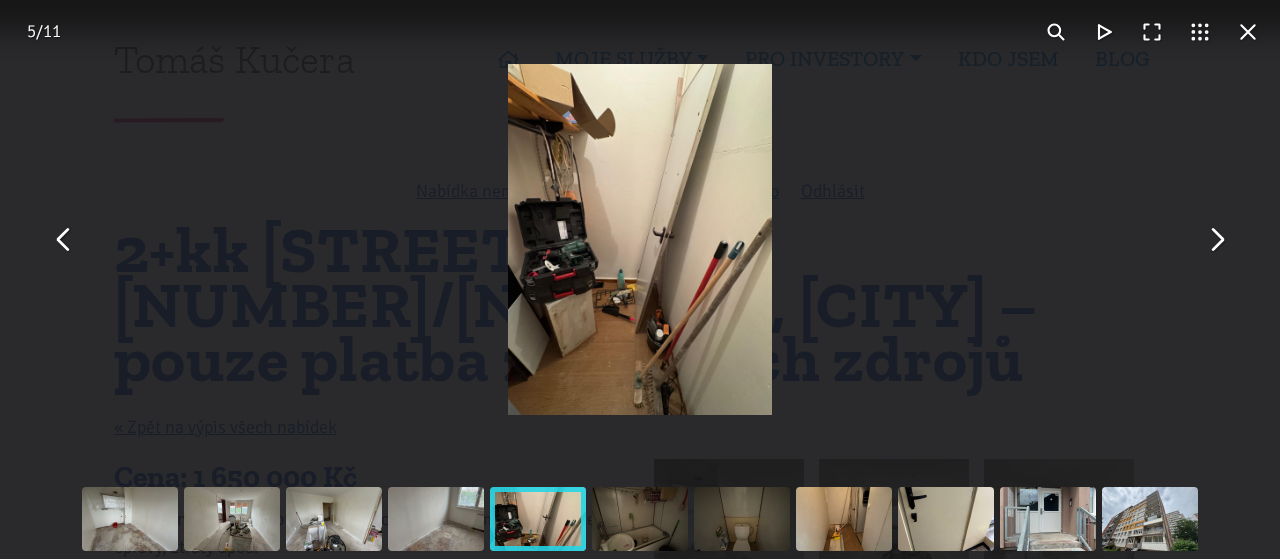 click at bounding box center [1216, 240] 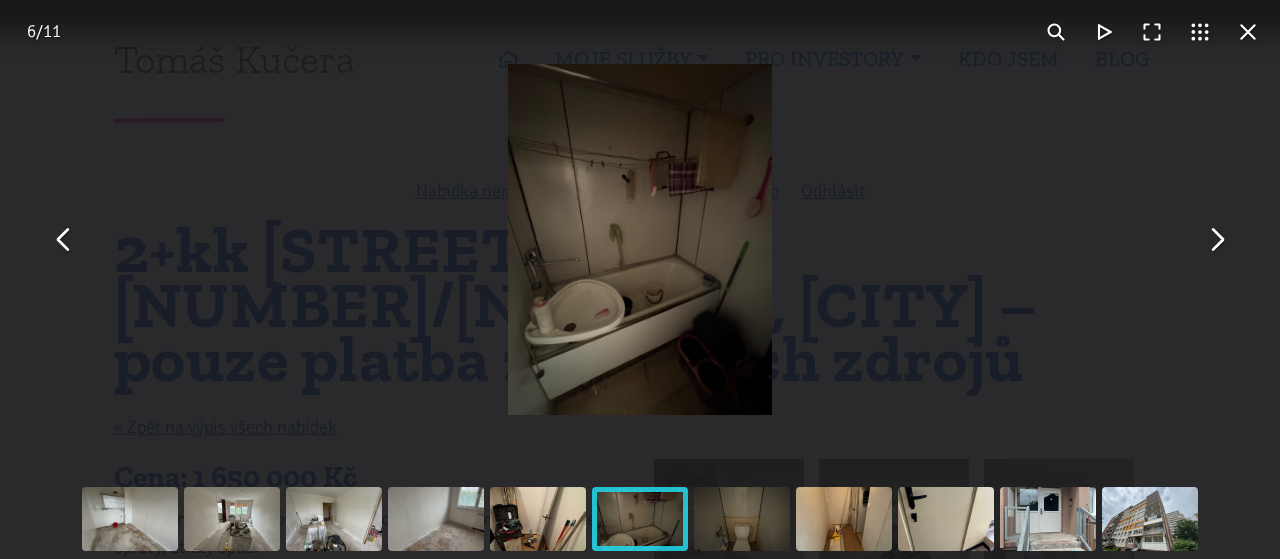 drag, startPoint x: 1245, startPoint y: 32, endPoint x: 1113, endPoint y: 19, distance: 132.63861 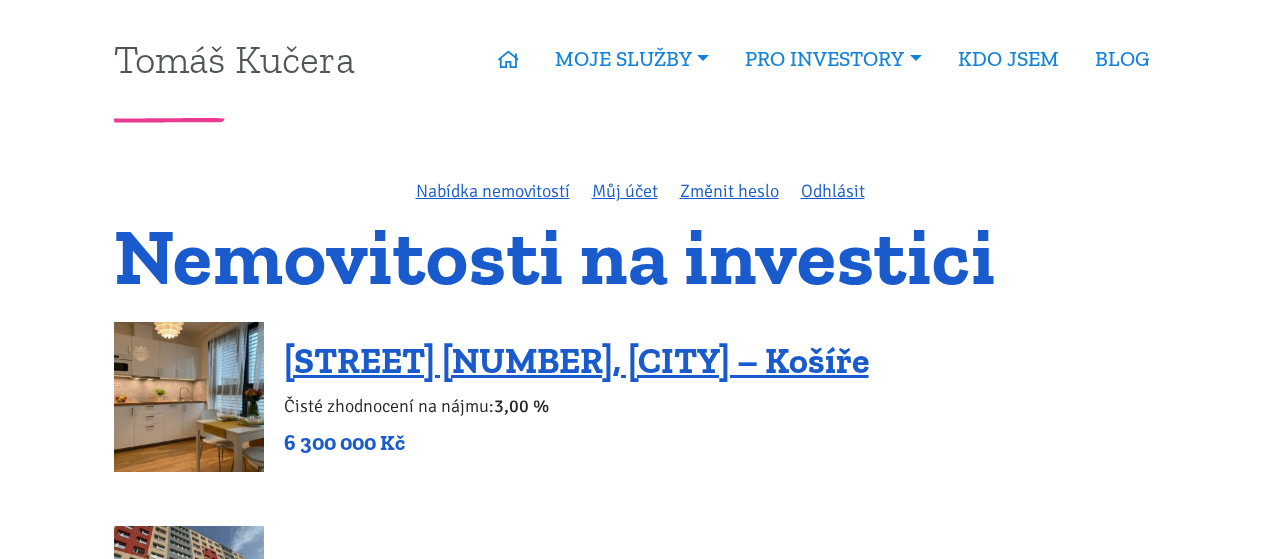 scroll, scrollTop: 832, scrollLeft: 0, axis: vertical 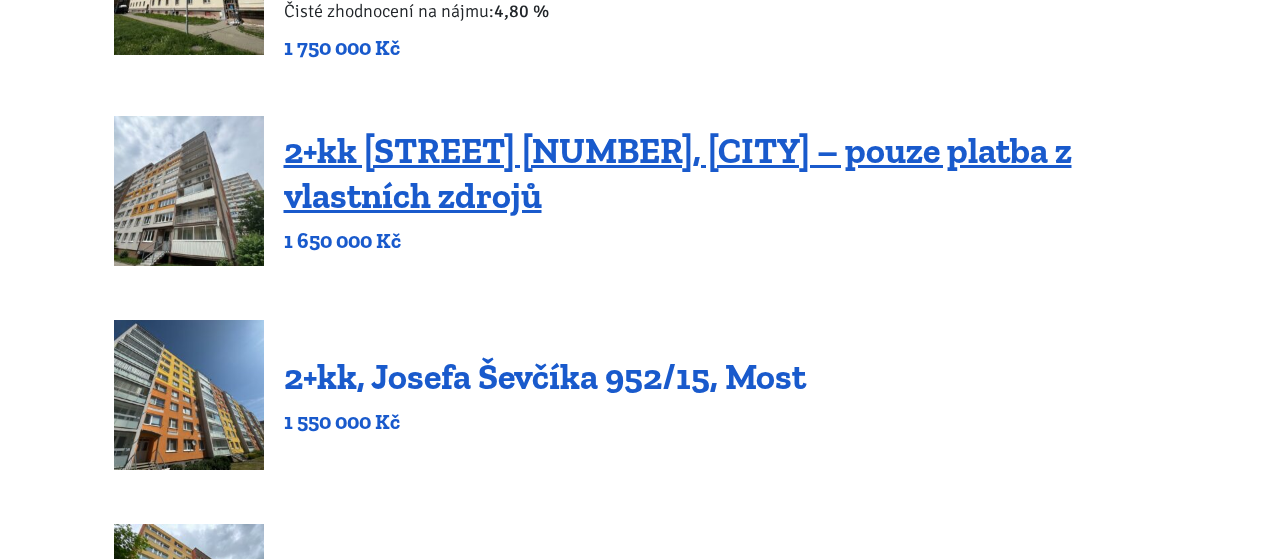 click on "2+kk, Josefa Ševčíka 952/15, Most" at bounding box center (545, 376) 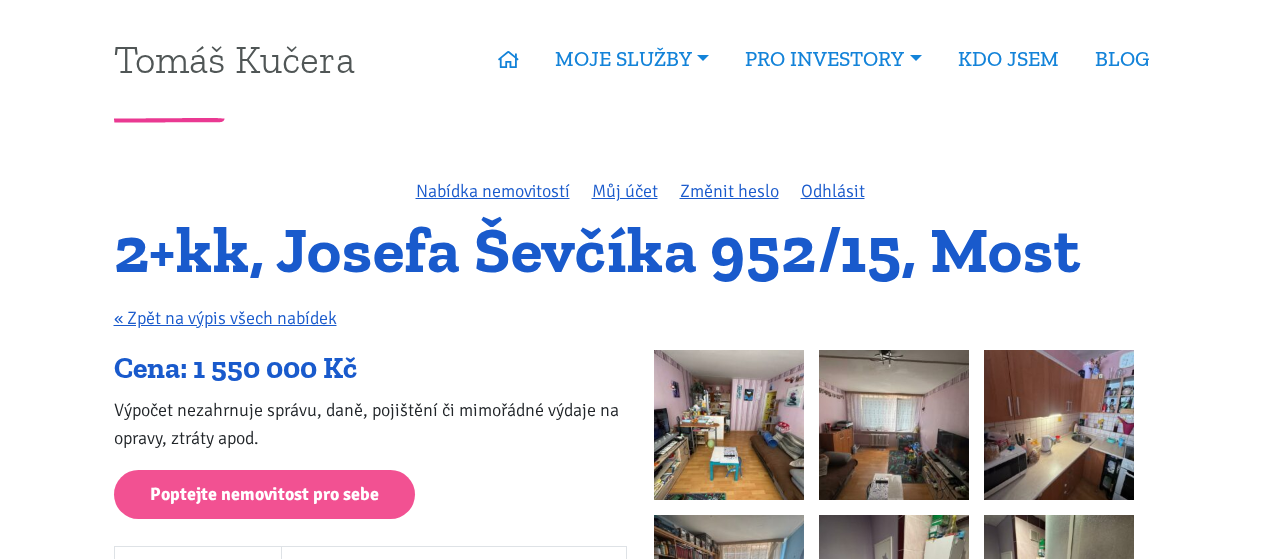 scroll, scrollTop: 0, scrollLeft: 0, axis: both 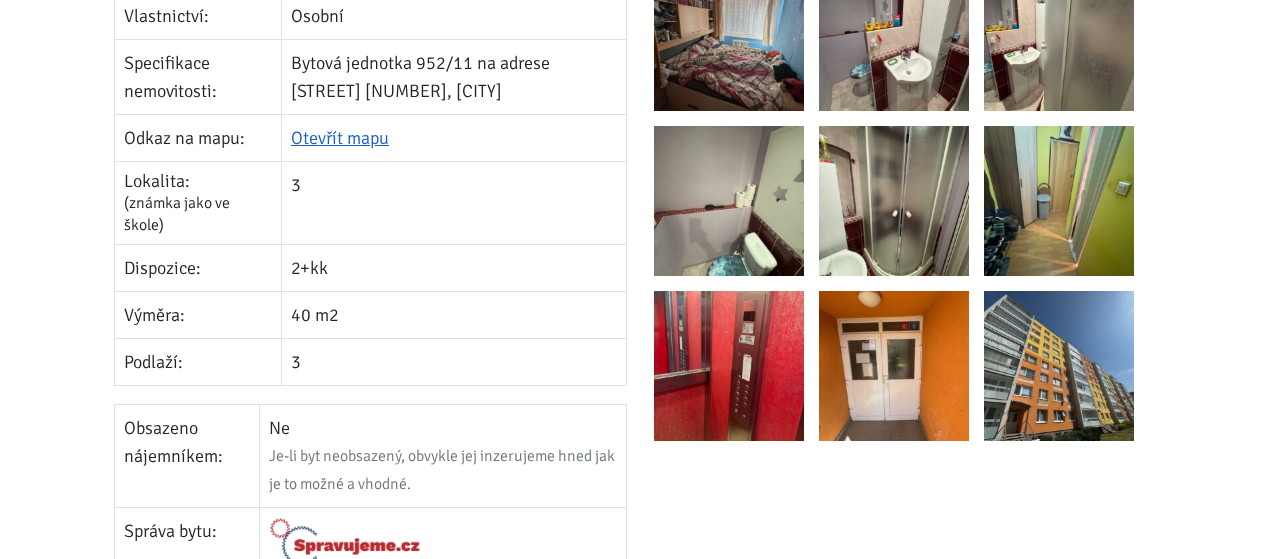click at bounding box center [729, 366] 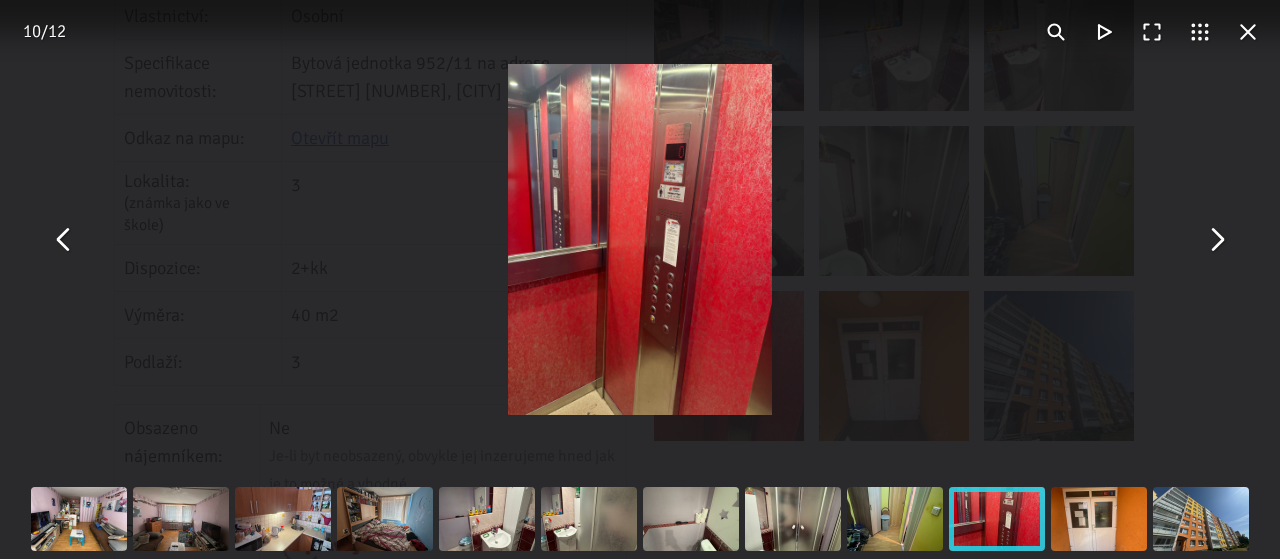 click at bounding box center [1216, 240] 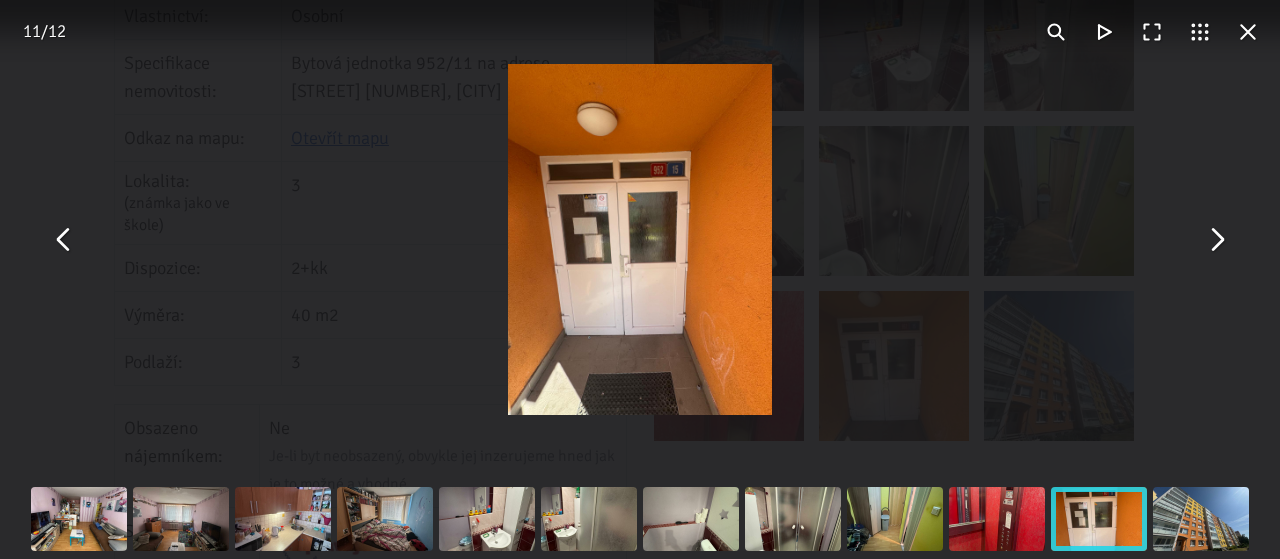 click at bounding box center (1216, 240) 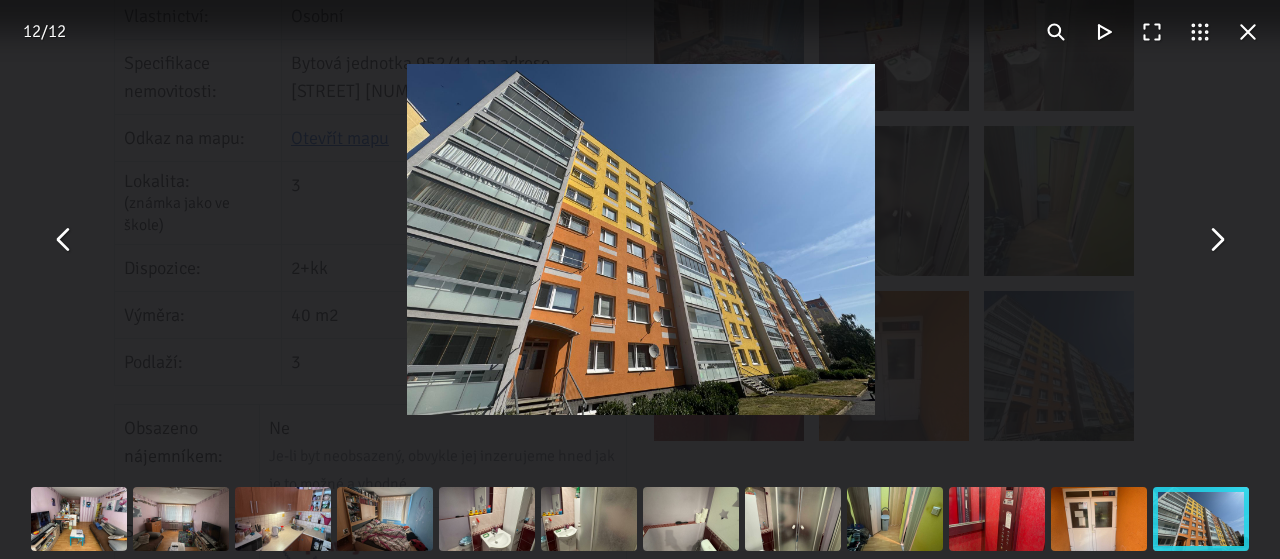 click at bounding box center (1216, 240) 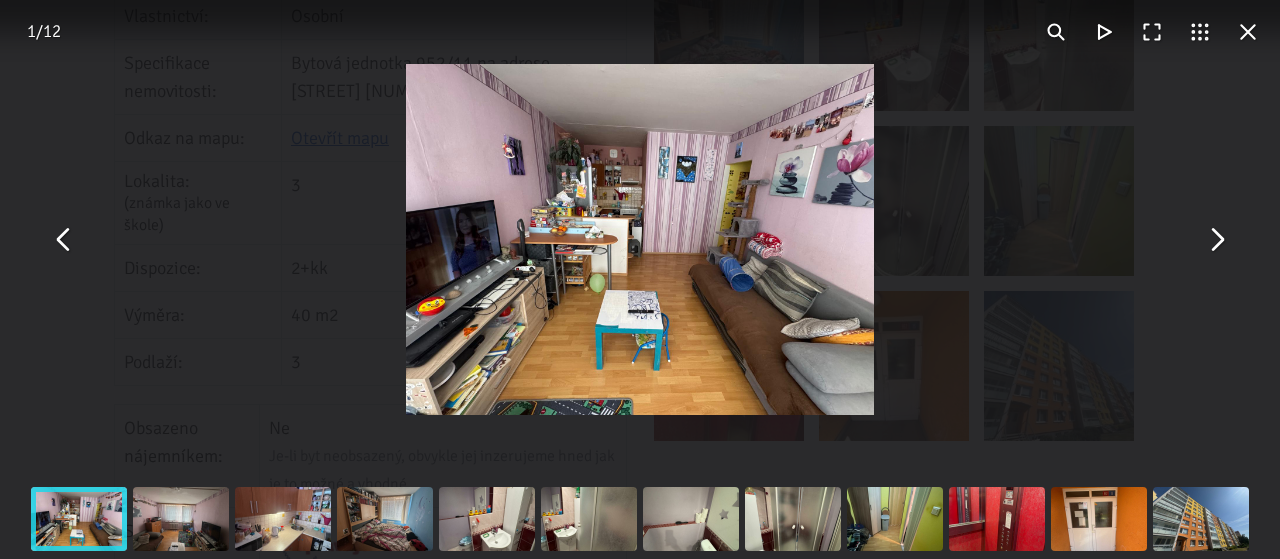 click at bounding box center [1216, 240] 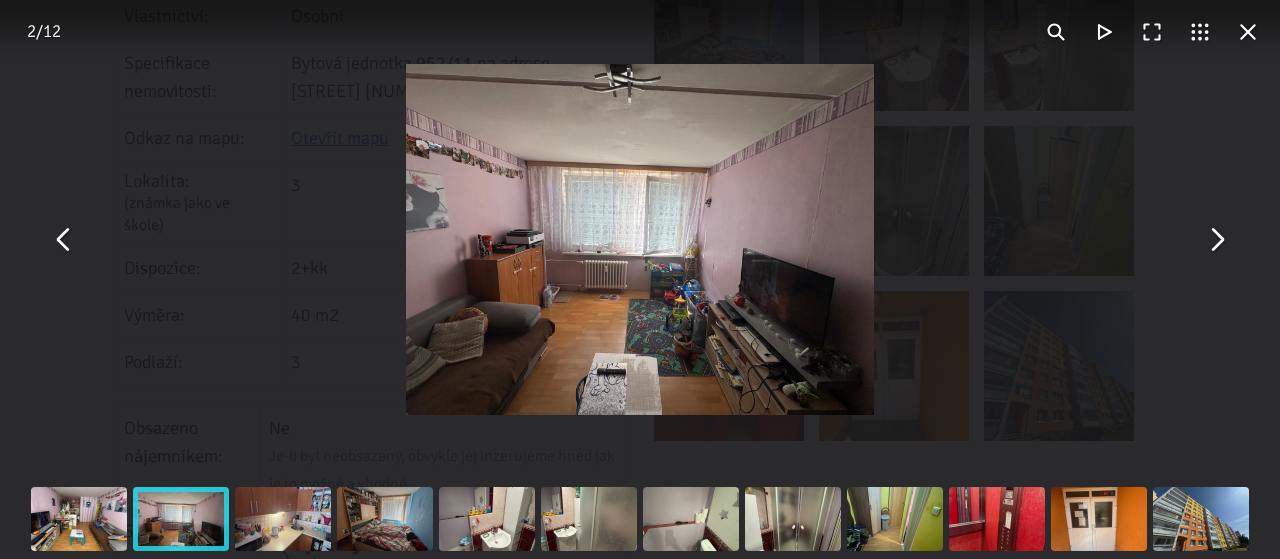 click at bounding box center (1216, 240) 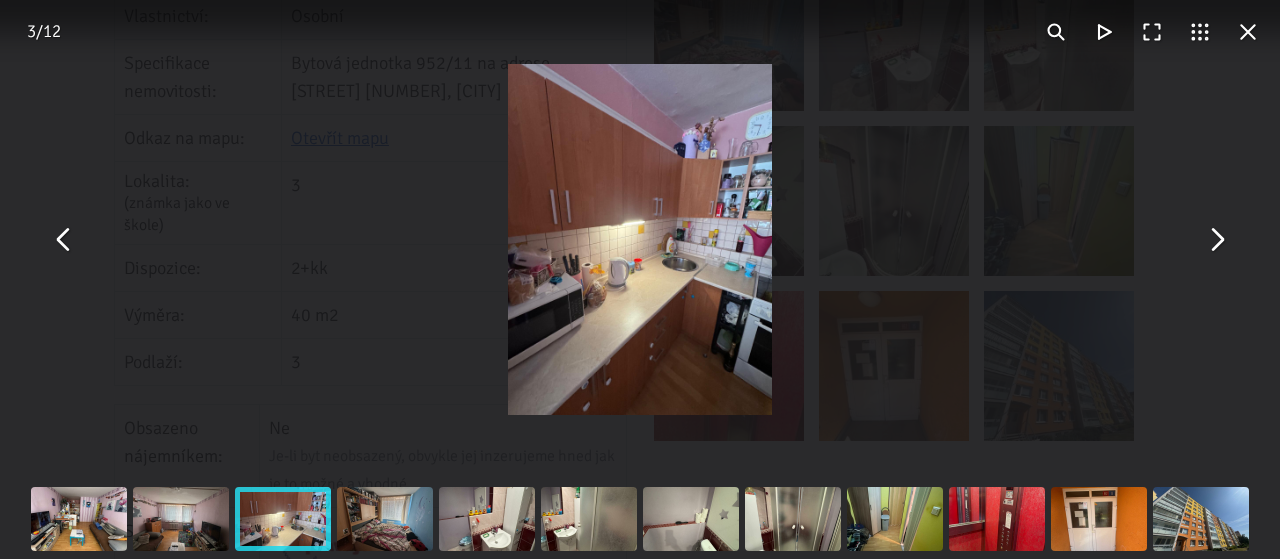 click at bounding box center [1216, 240] 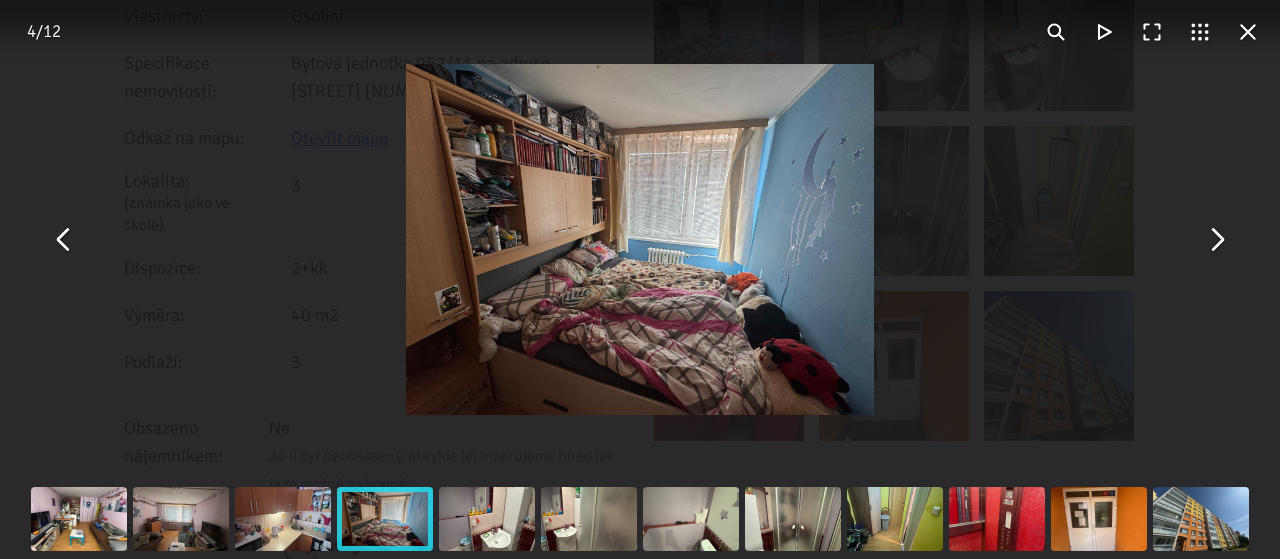 click at bounding box center [1216, 240] 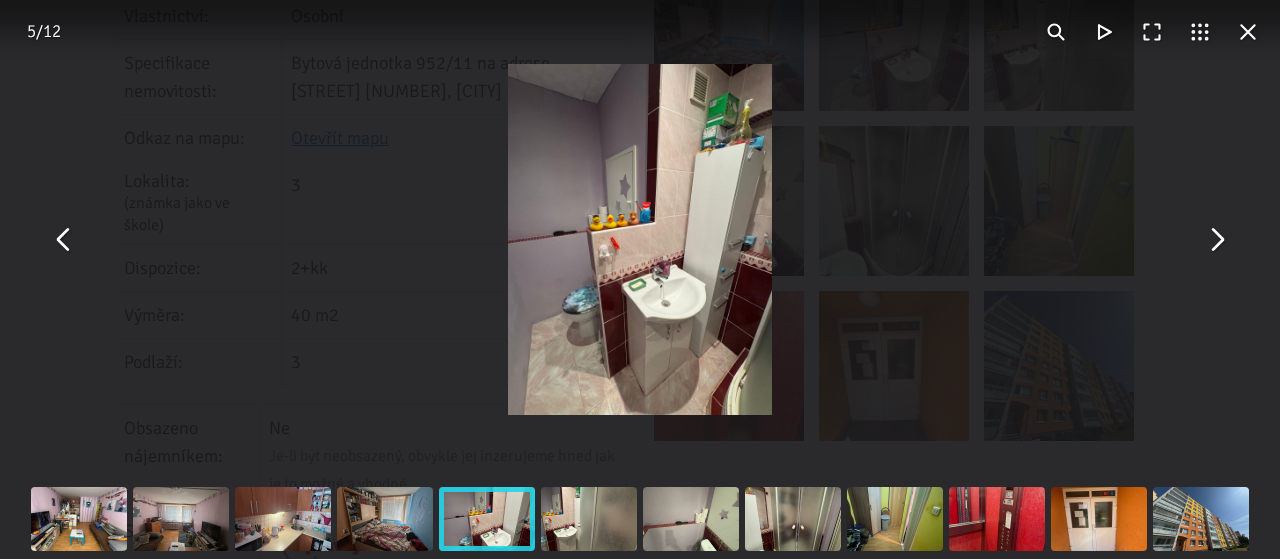 click at bounding box center (1216, 240) 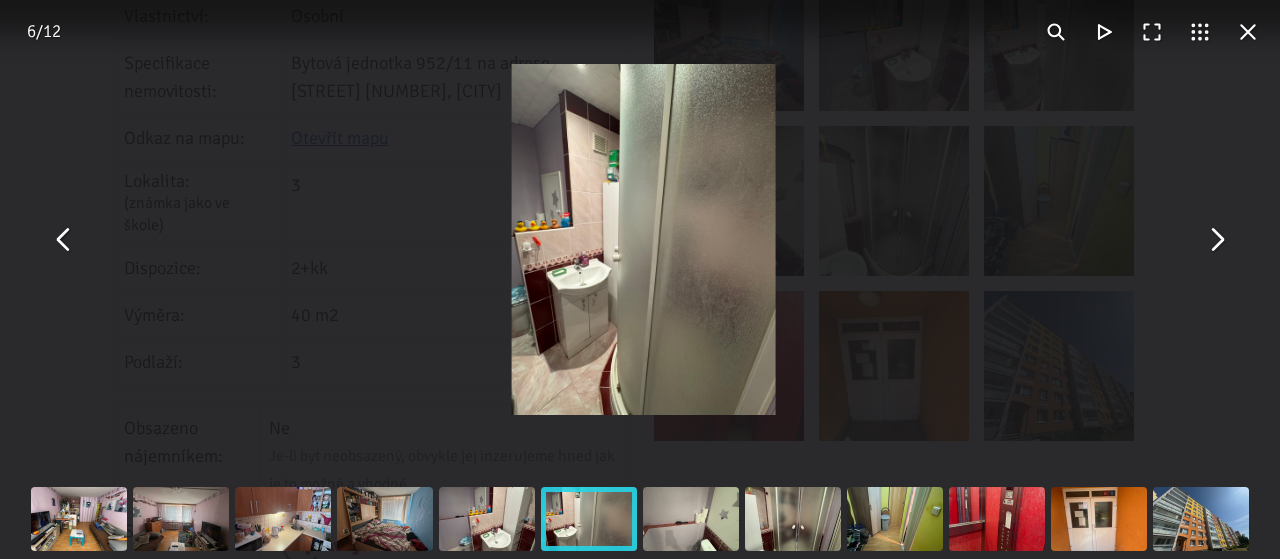 click at bounding box center (1248, 32) 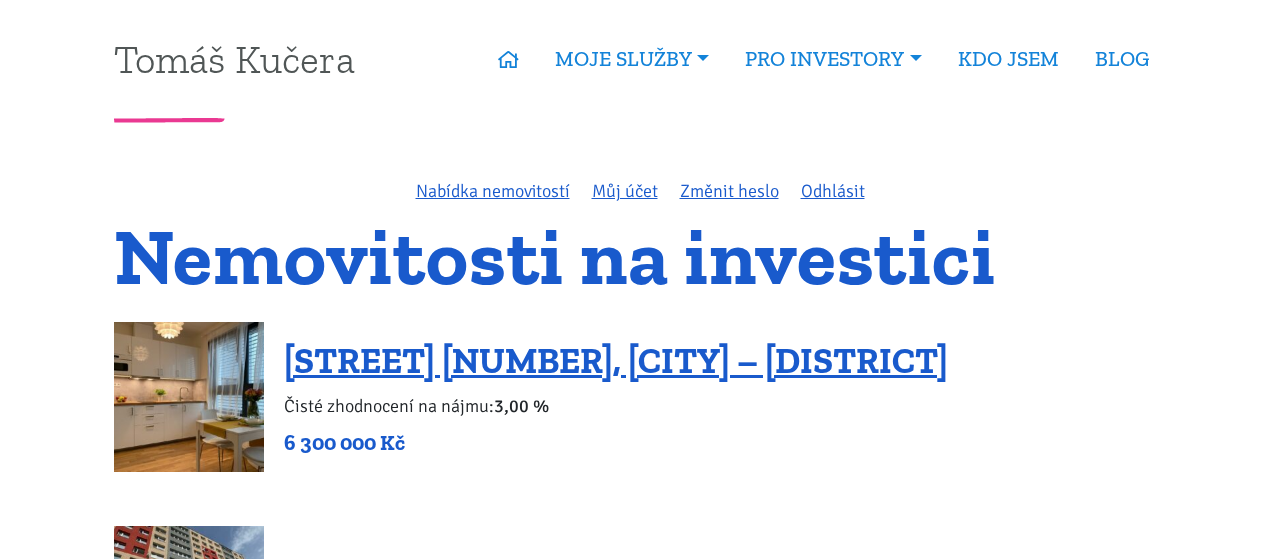 scroll, scrollTop: 832, scrollLeft: 0, axis: vertical 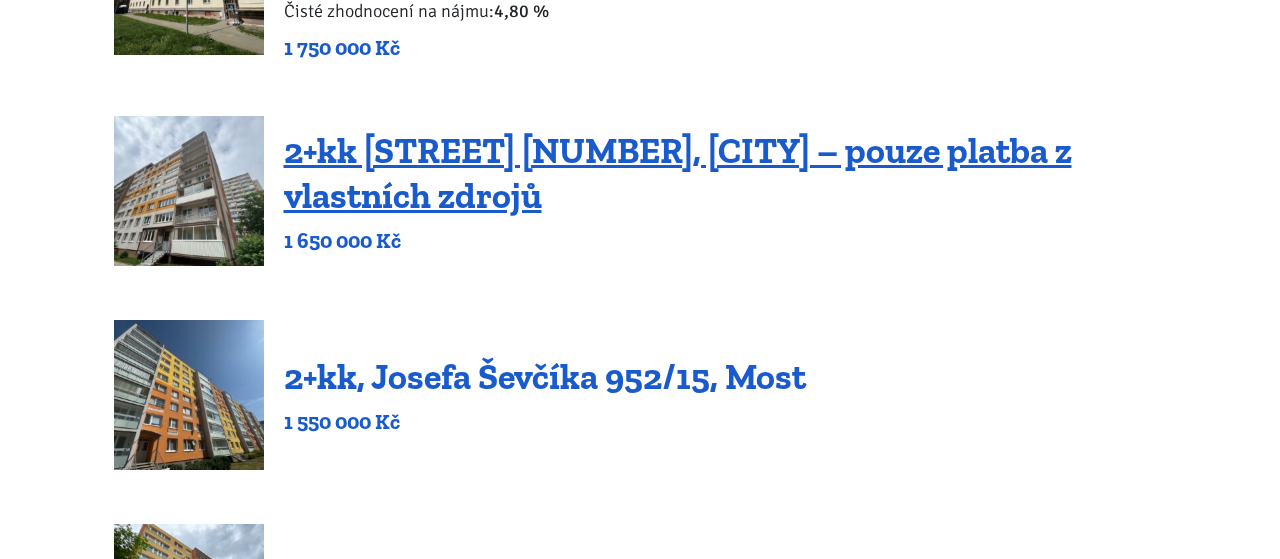 click on "2+kk, Josefa Ševčíka 952/15, Most" at bounding box center [545, 376] 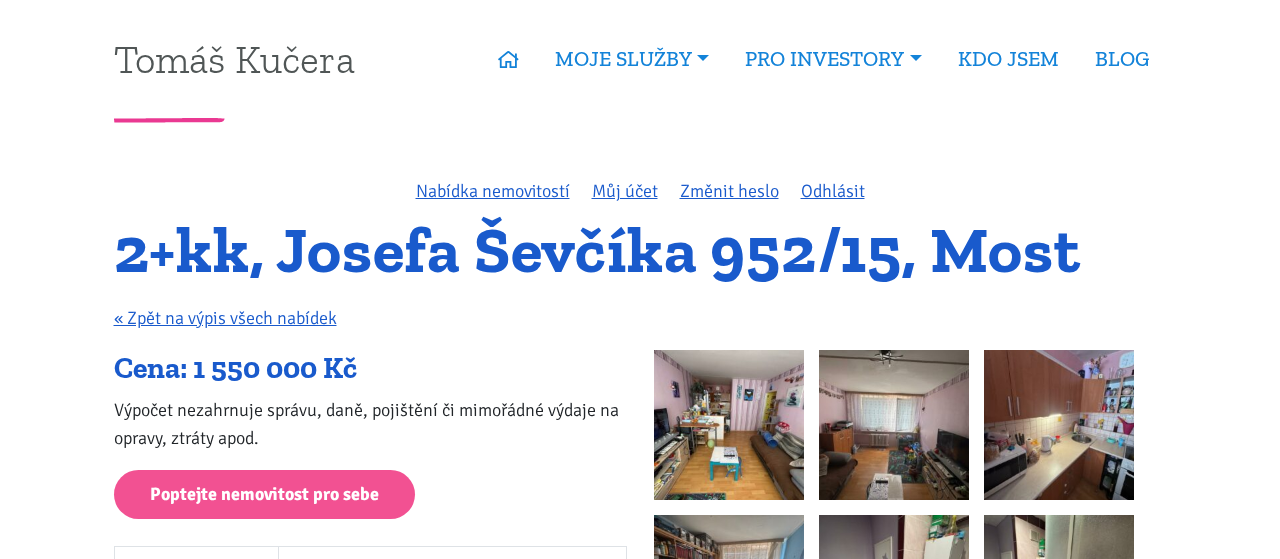 scroll, scrollTop: 138, scrollLeft: 0, axis: vertical 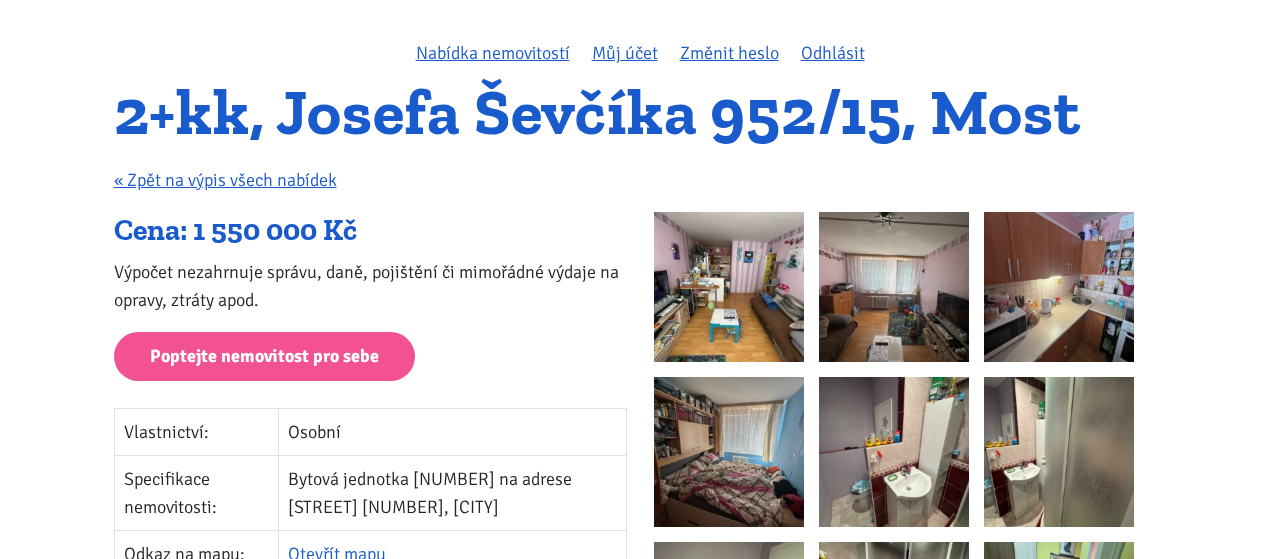 click at bounding box center [729, 287] 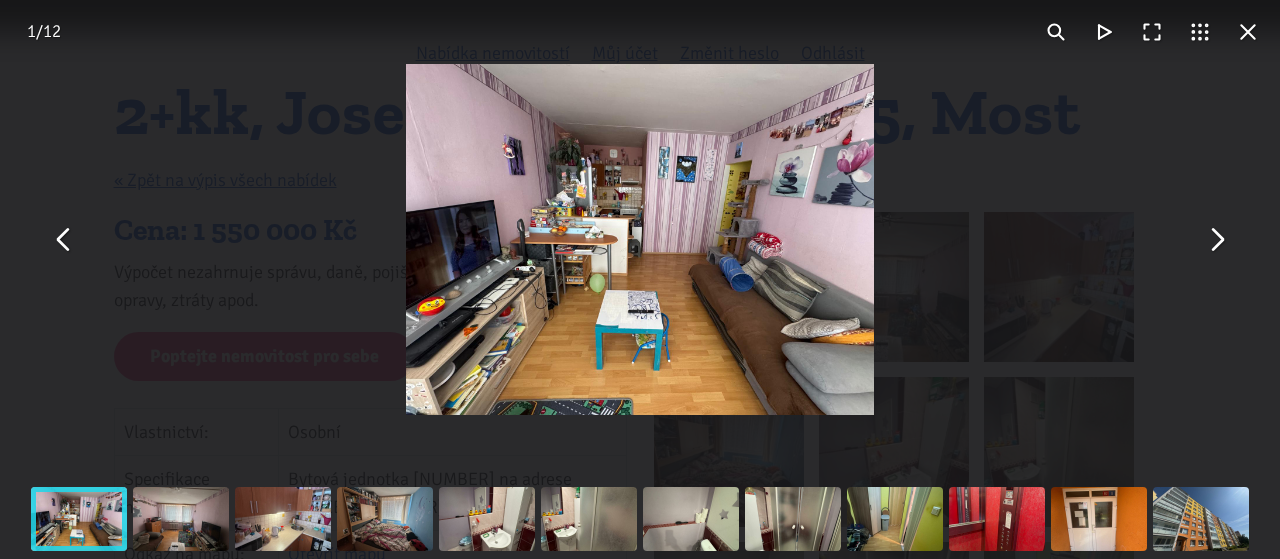 click at bounding box center (1216, 240) 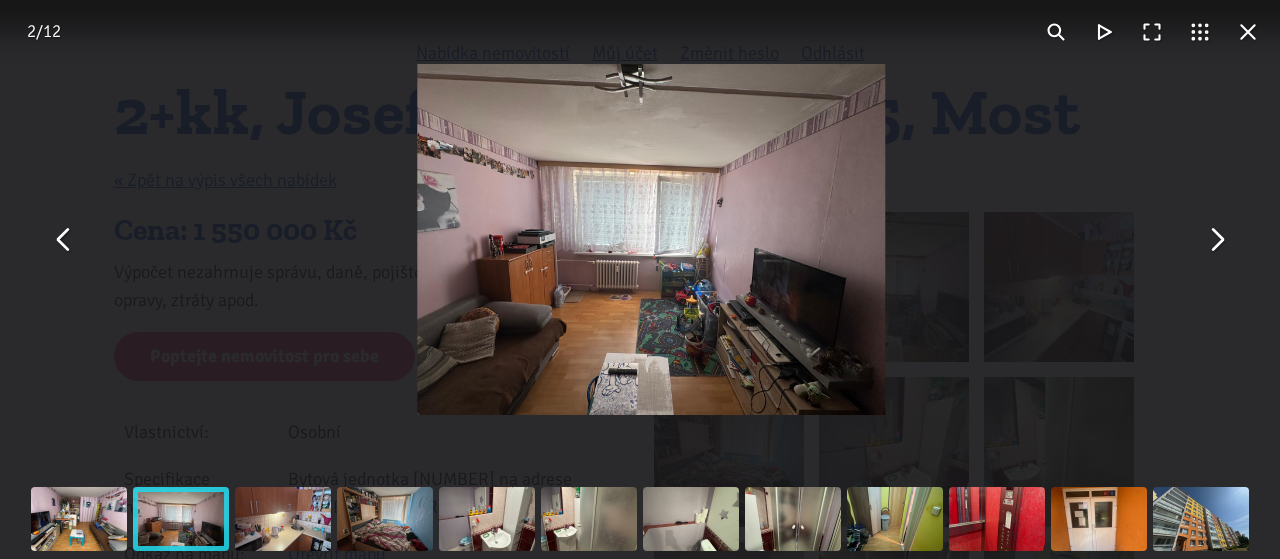 click at bounding box center [1216, 240] 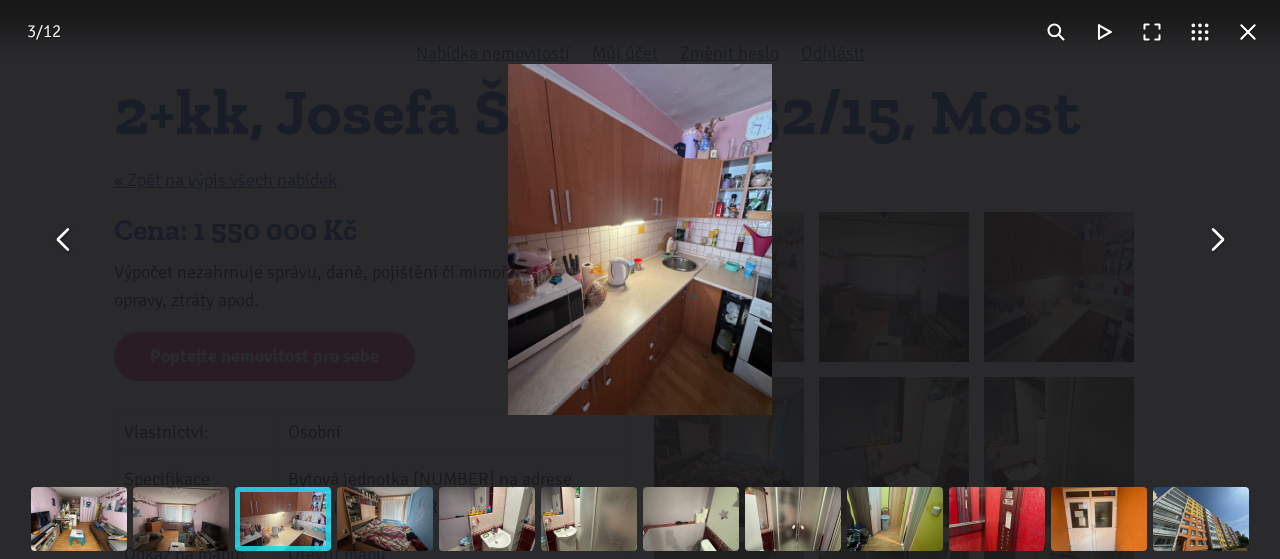 click at bounding box center (1216, 240) 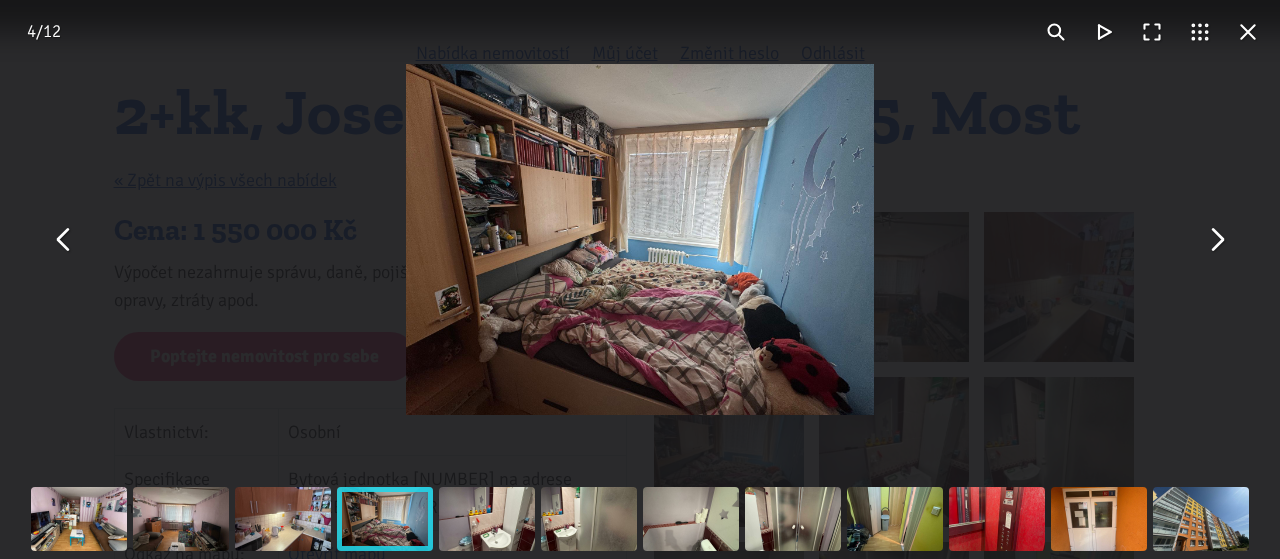 click at bounding box center [1216, 240] 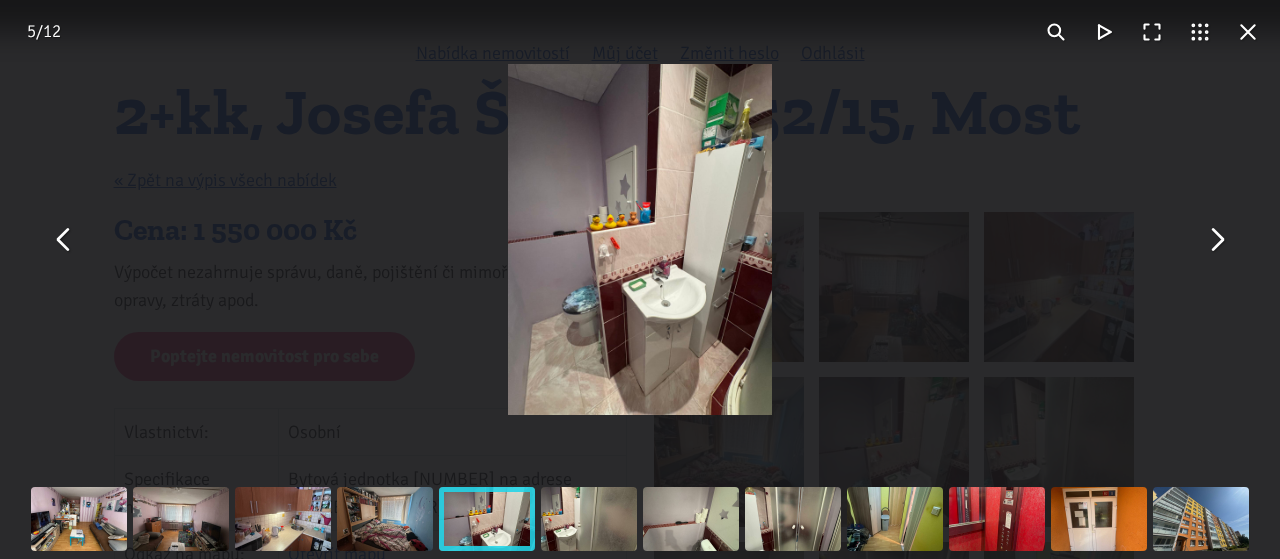 click at bounding box center [1216, 240] 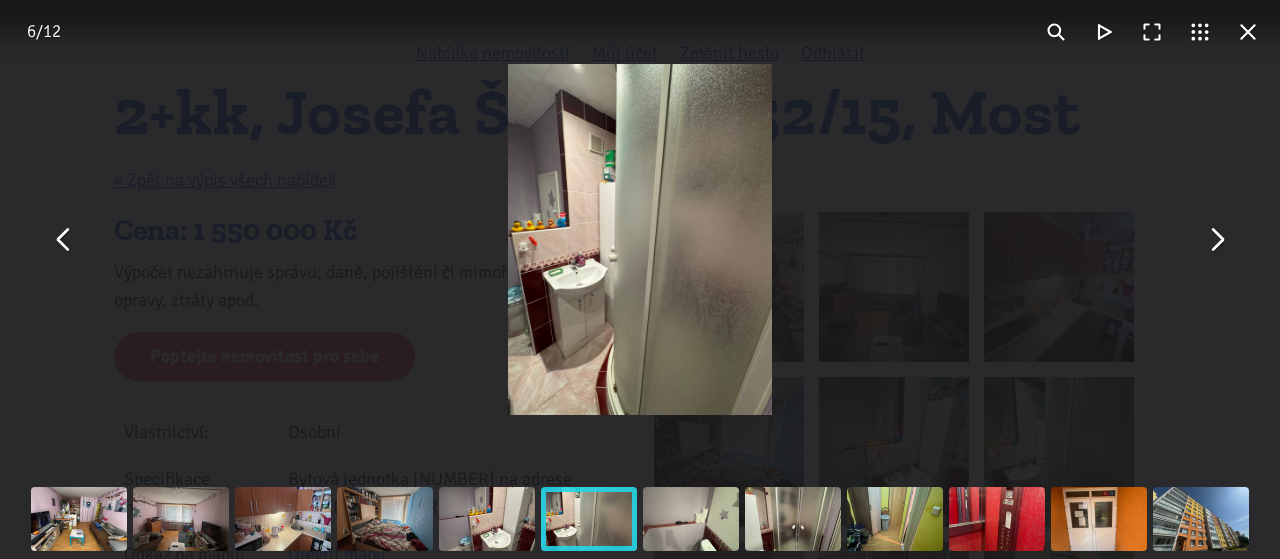 click at bounding box center (1216, 240) 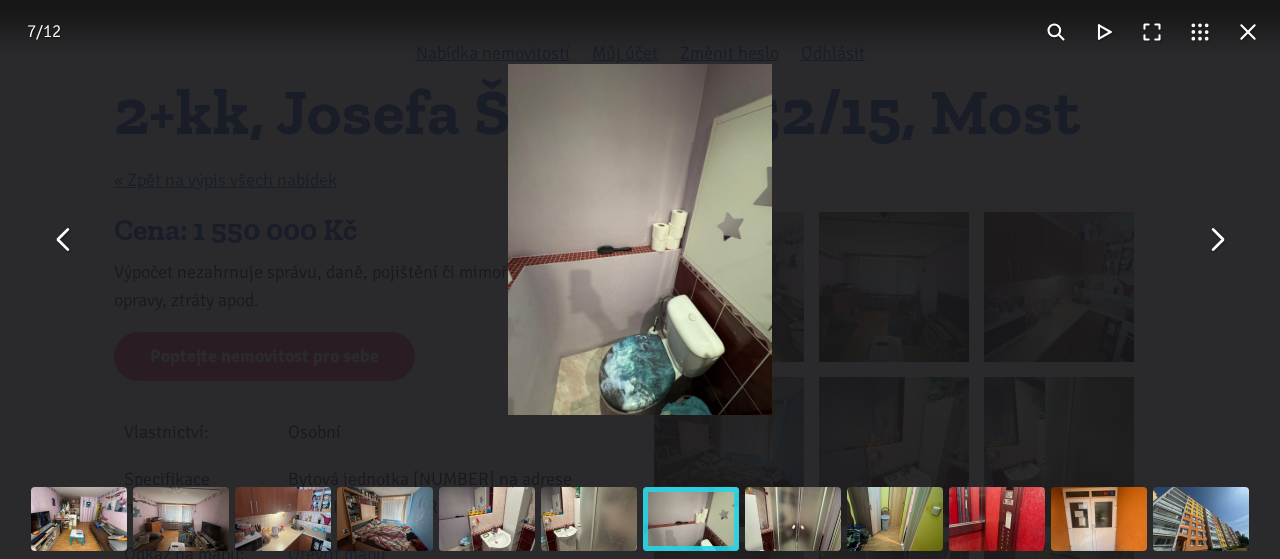 click at bounding box center (1216, 240) 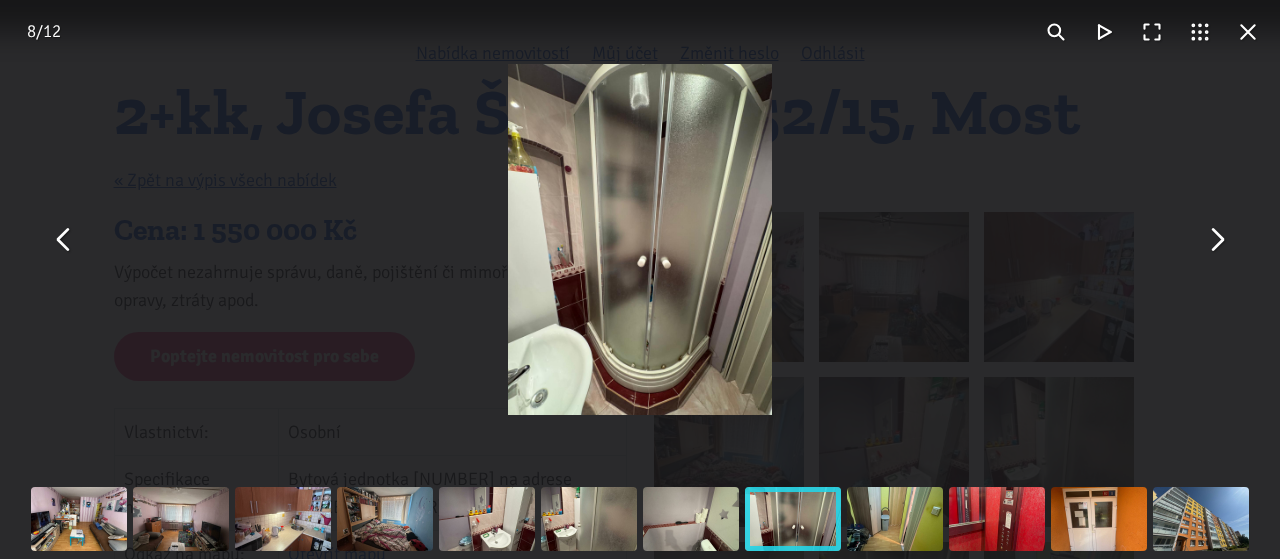 click at bounding box center [64, 240] 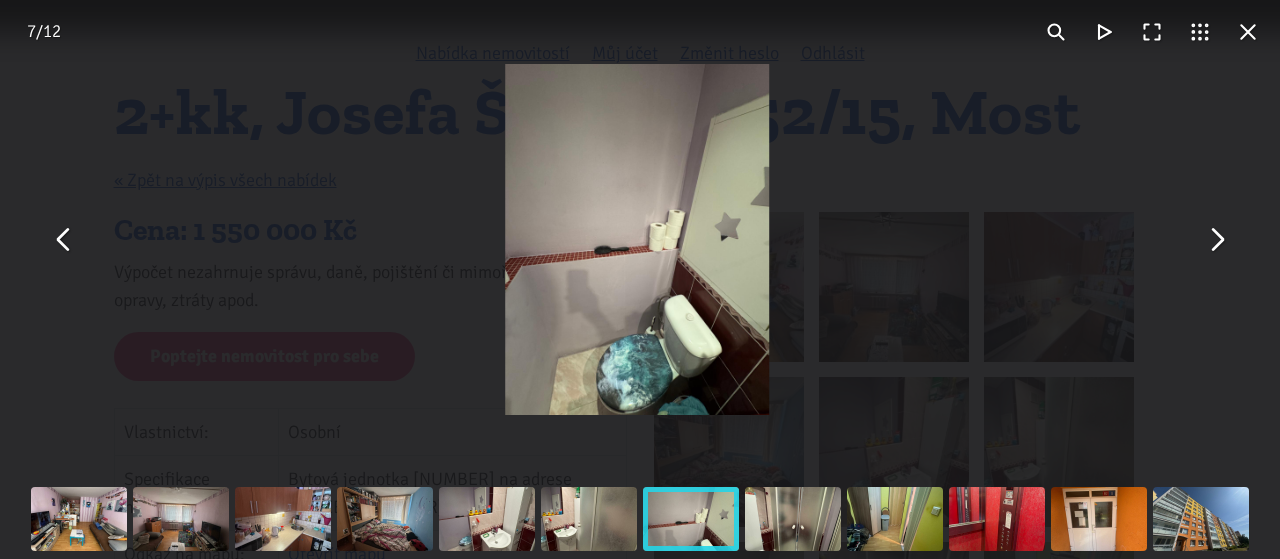 click at bounding box center [64, 240] 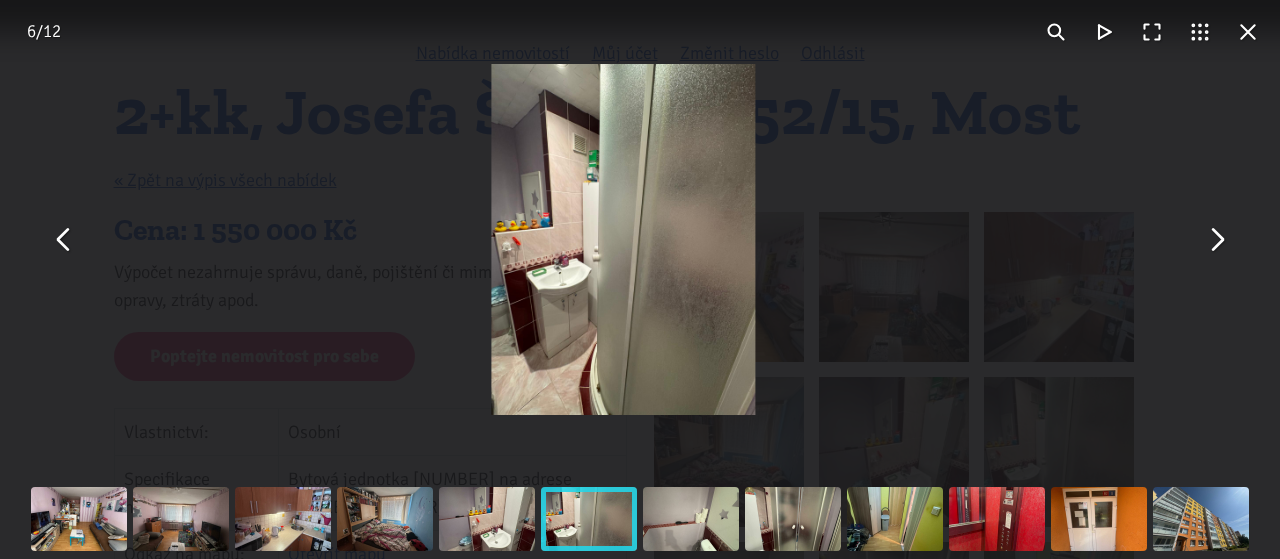 click at bounding box center [64, 240] 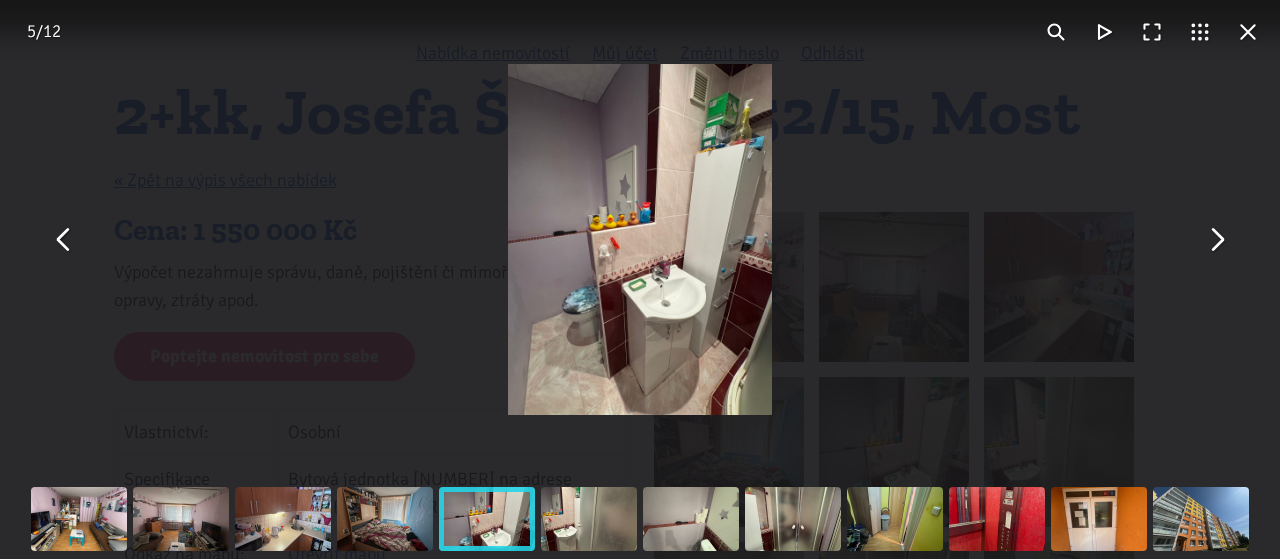 click at bounding box center [1216, 240] 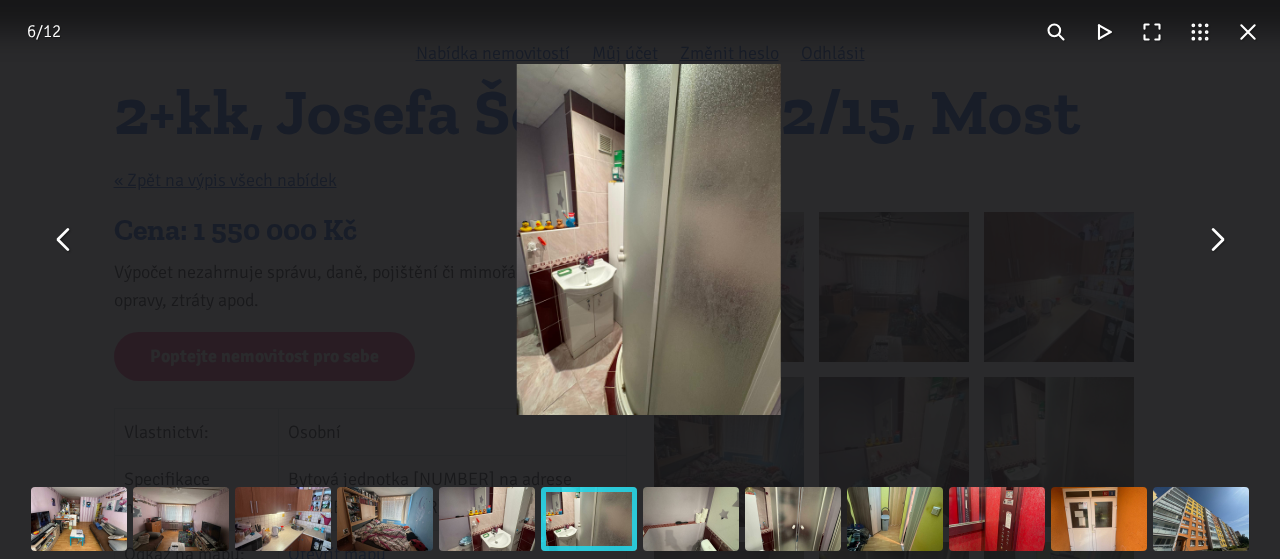 click at bounding box center [1216, 240] 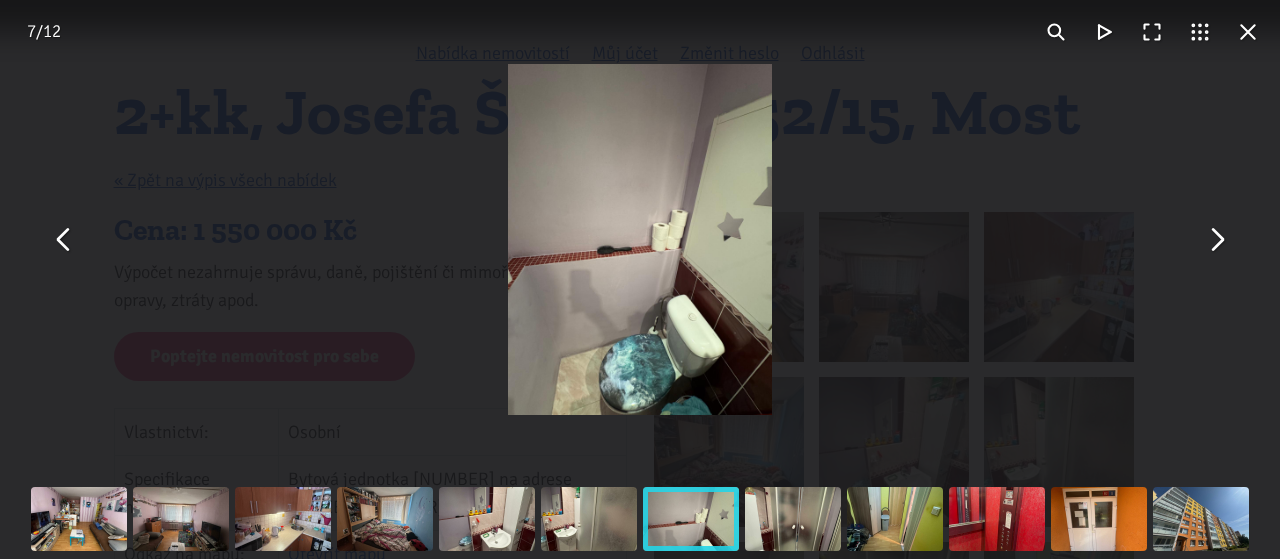 click at bounding box center (1216, 240) 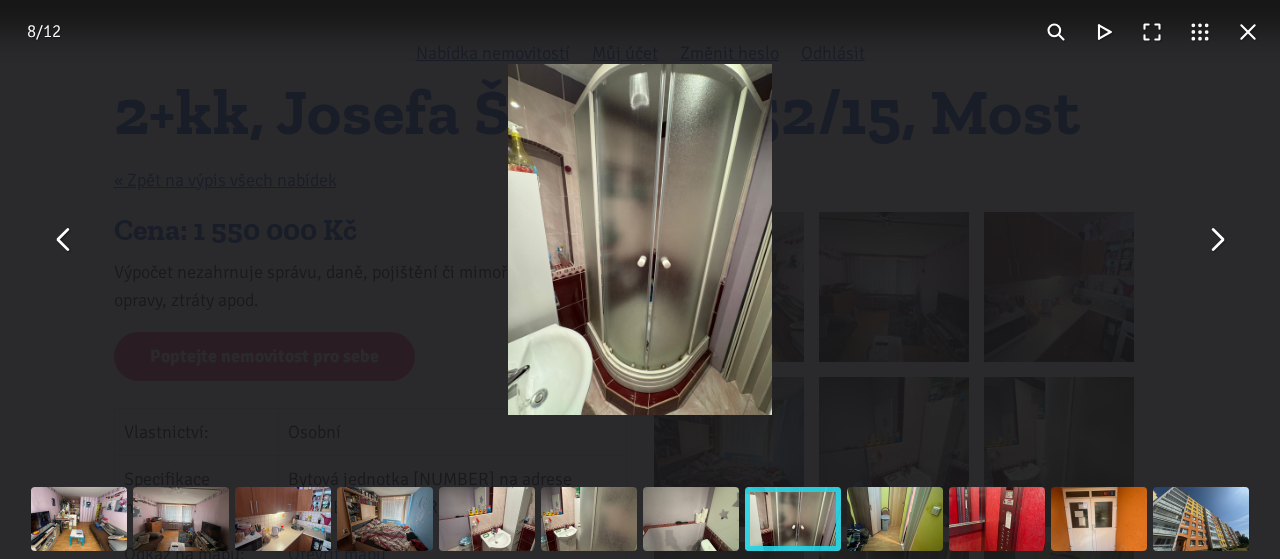 click at bounding box center [1216, 240] 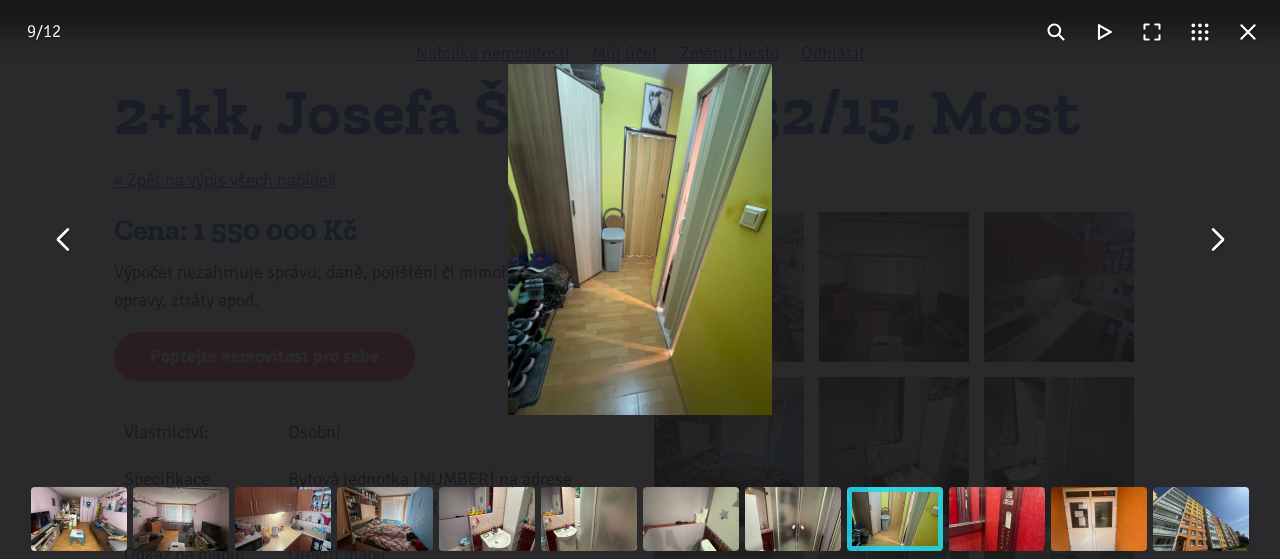 click at bounding box center (1216, 240) 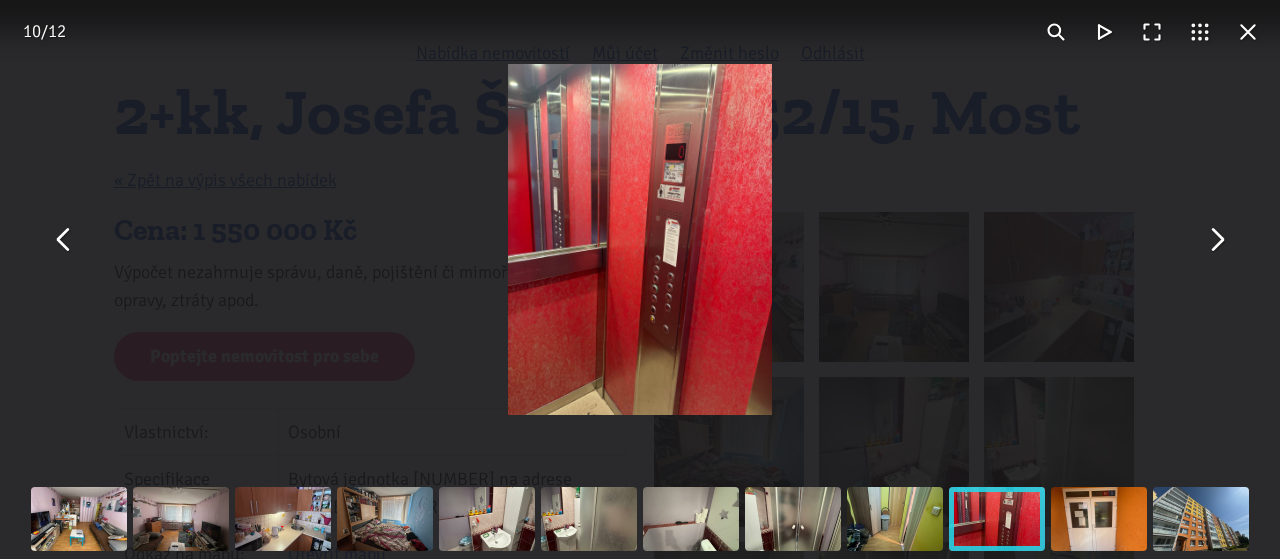 click at bounding box center (1216, 240) 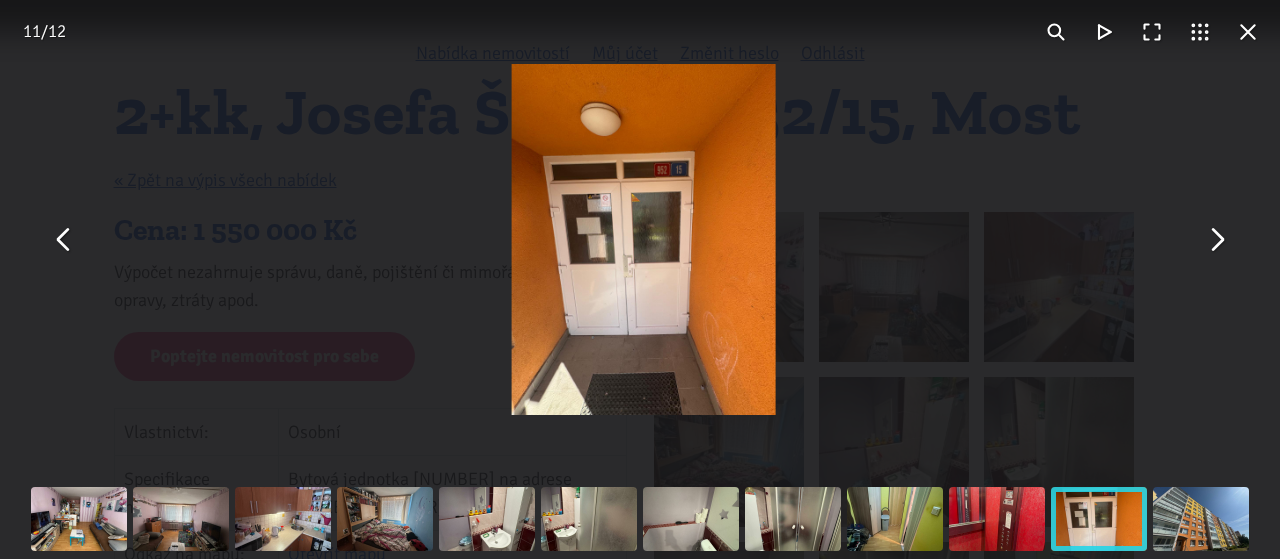 click at bounding box center [1216, 240] 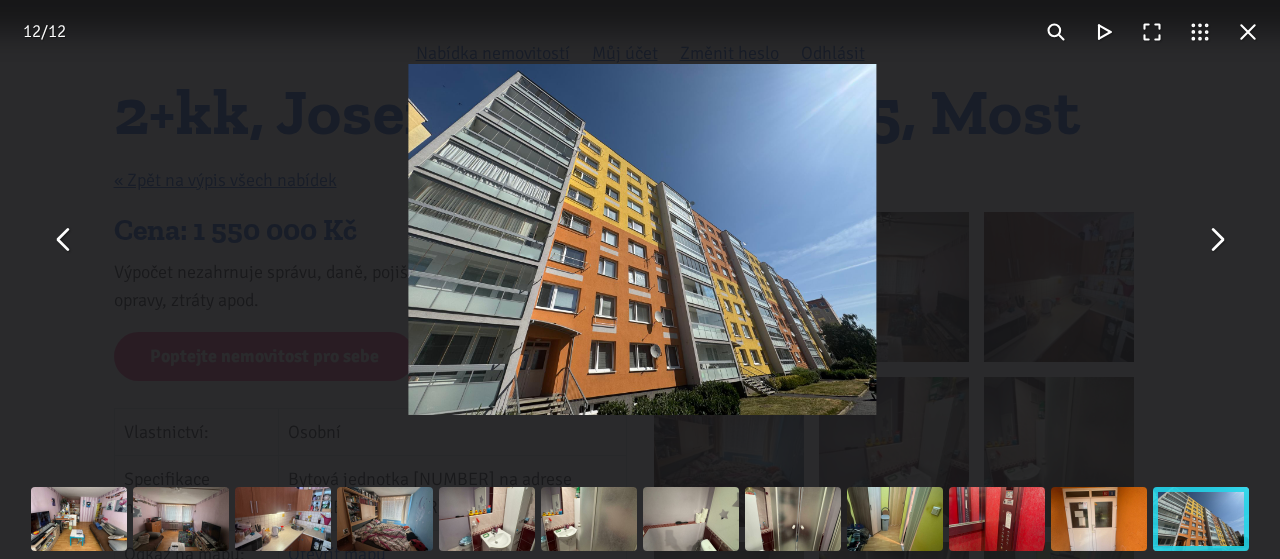 click at bounding box center (1216, 240) 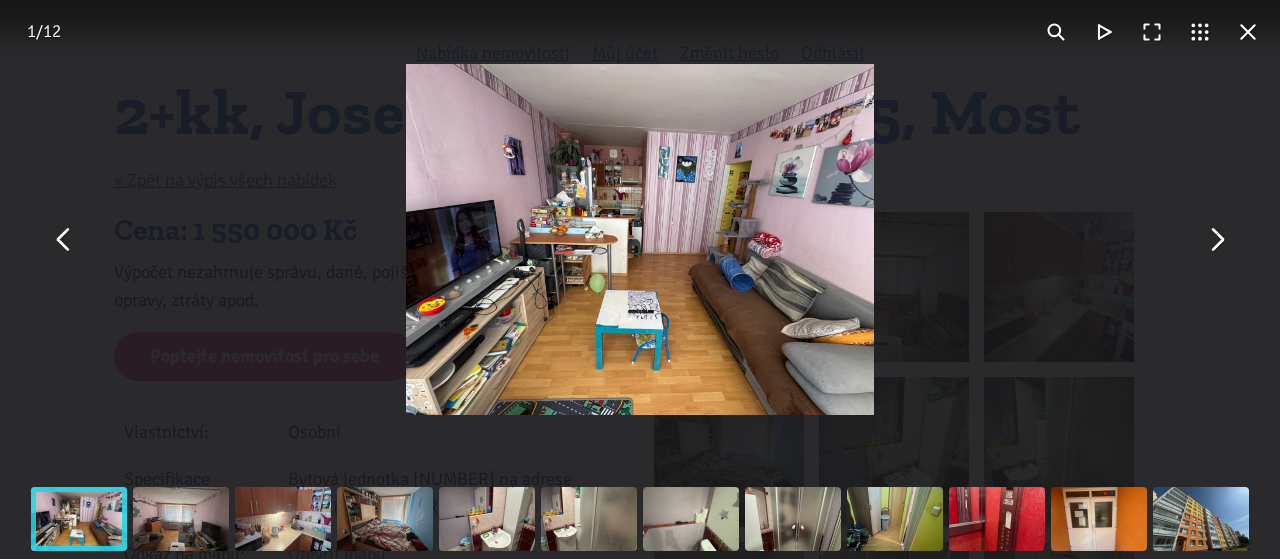 click at bounding box center (1216, 240) 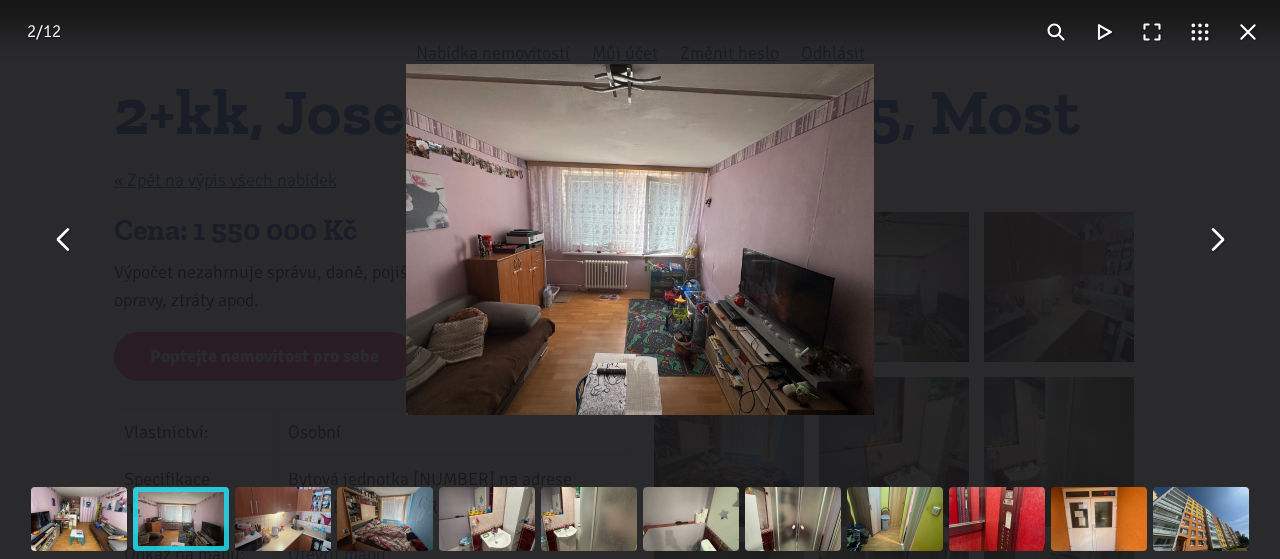click at bounding box center [1216, 240] 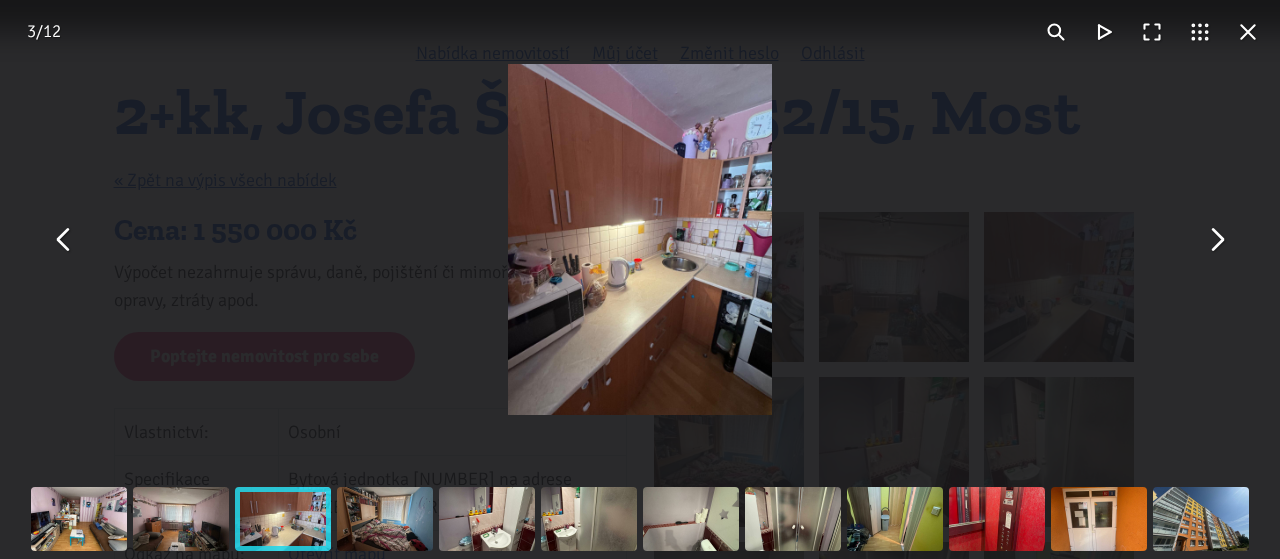 click at bounding box center [64, 240] 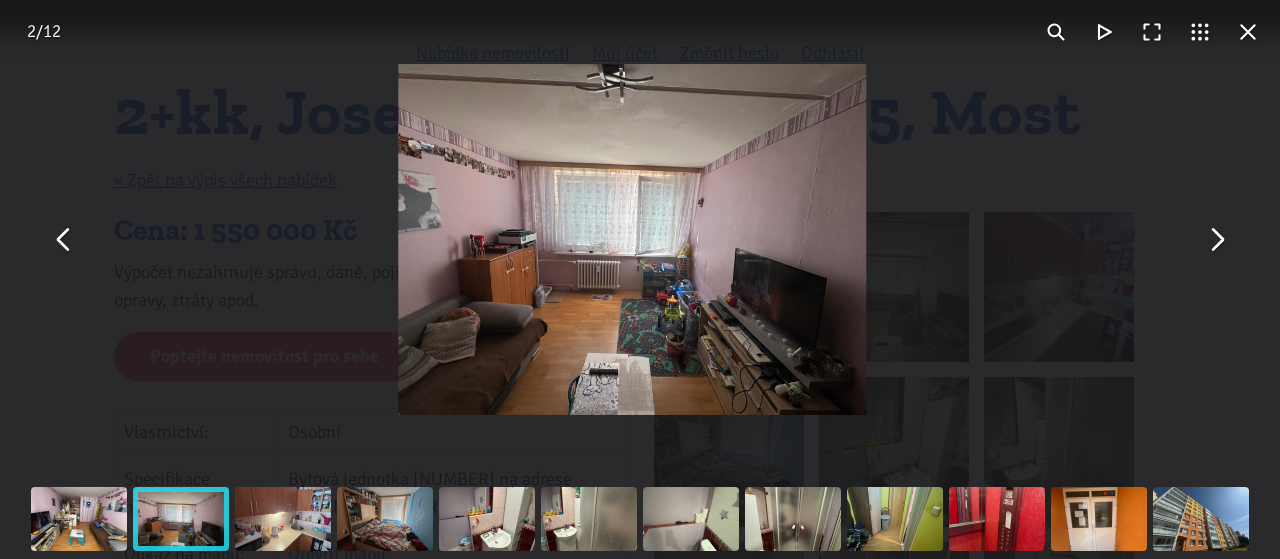 click at bounding box center (64, 240) 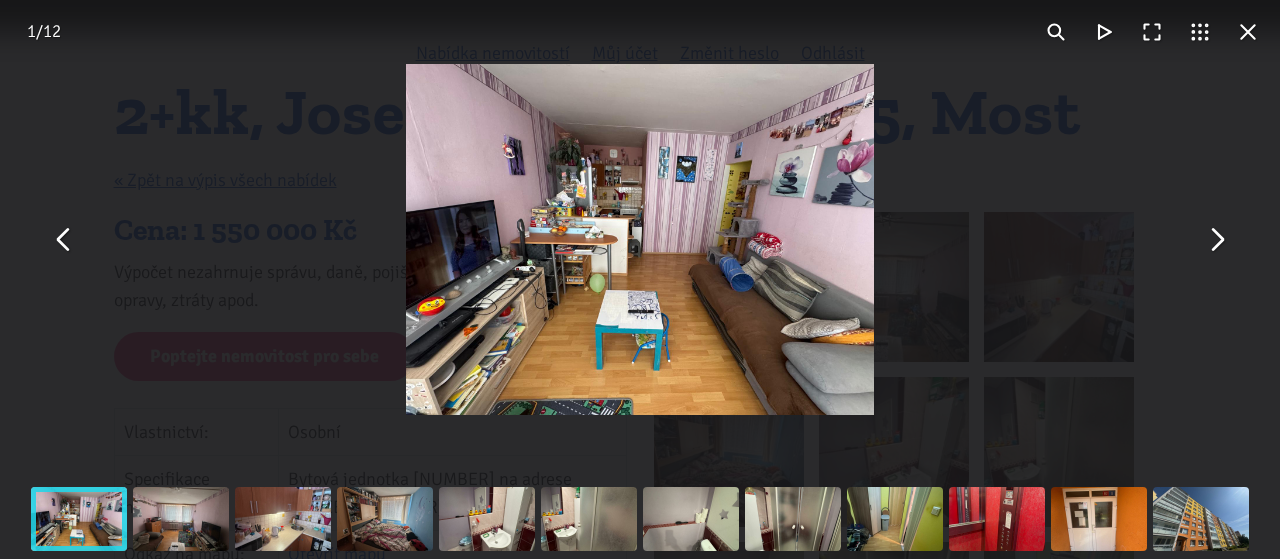 click at bounding box center [1216, 240] 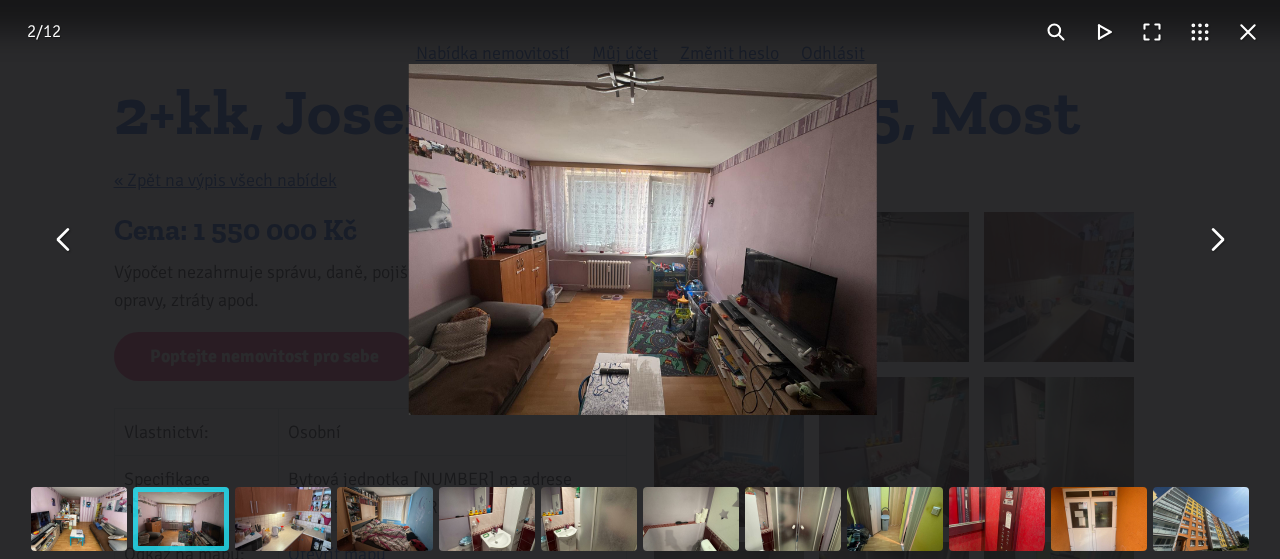 click at bounding box center (1216, 240) 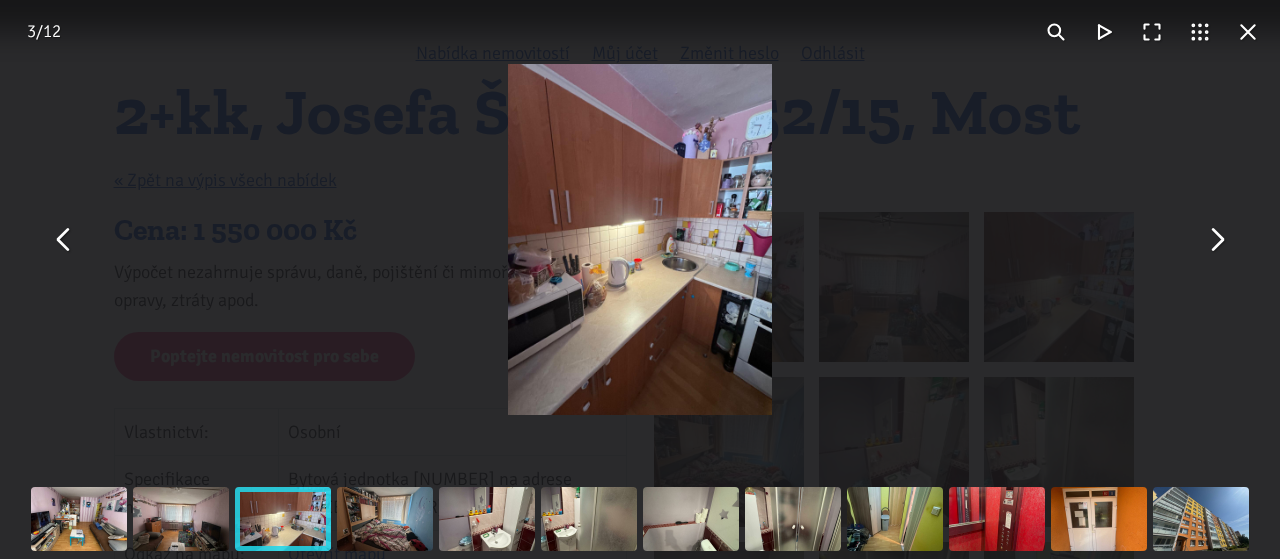 click at bounding box center (1216, 240) 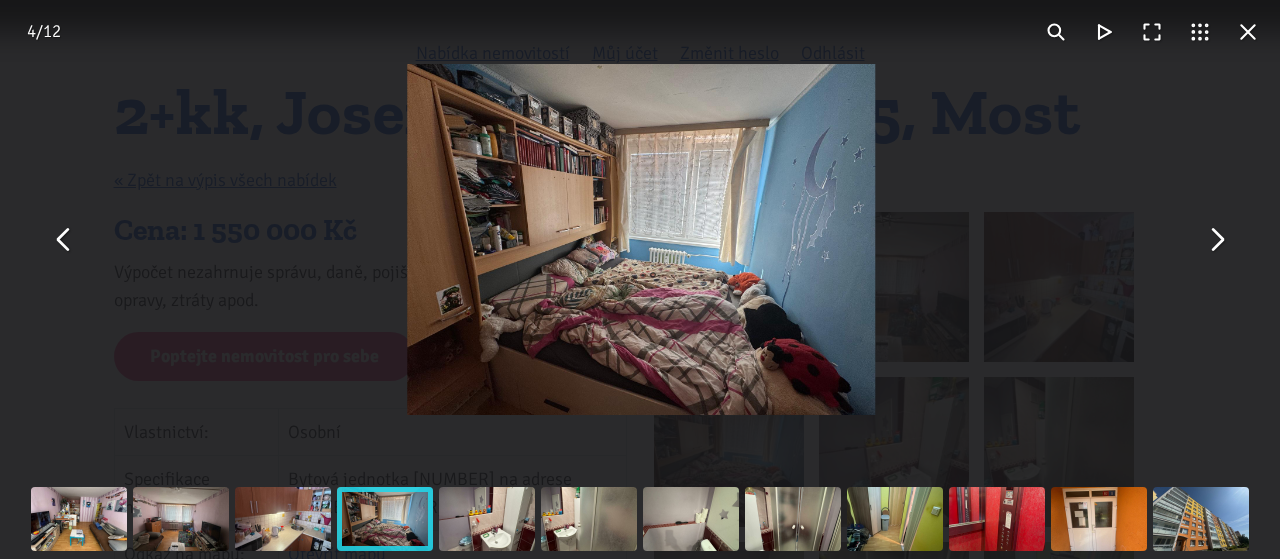 click at bounding box center [1216, 240] 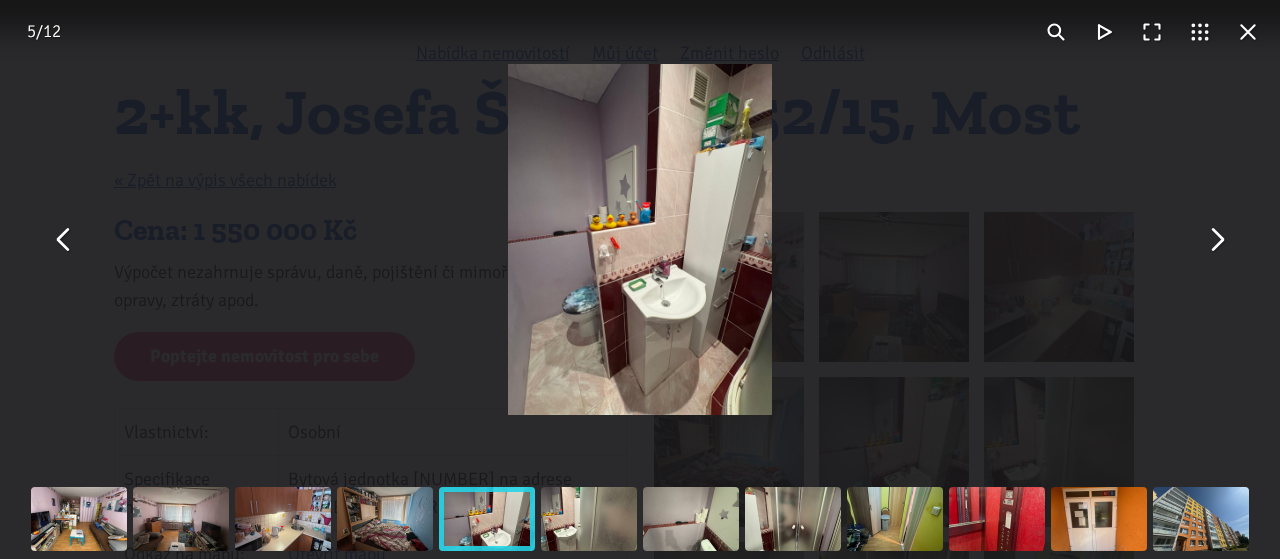 click at bounding box center (1216, 240) 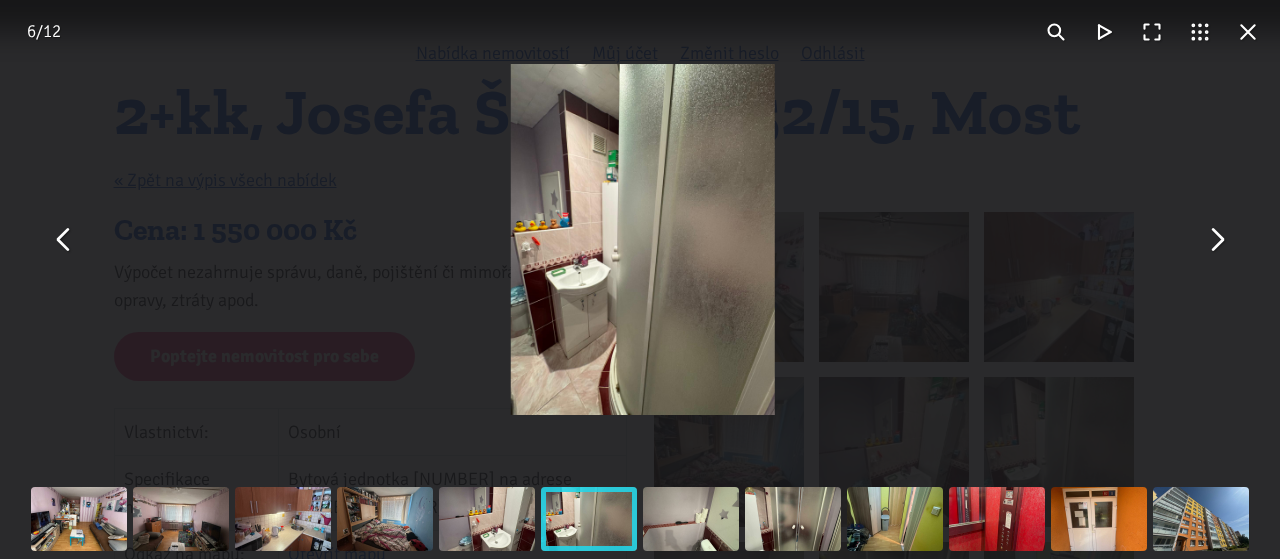 click at bounding box center (1216, 240) 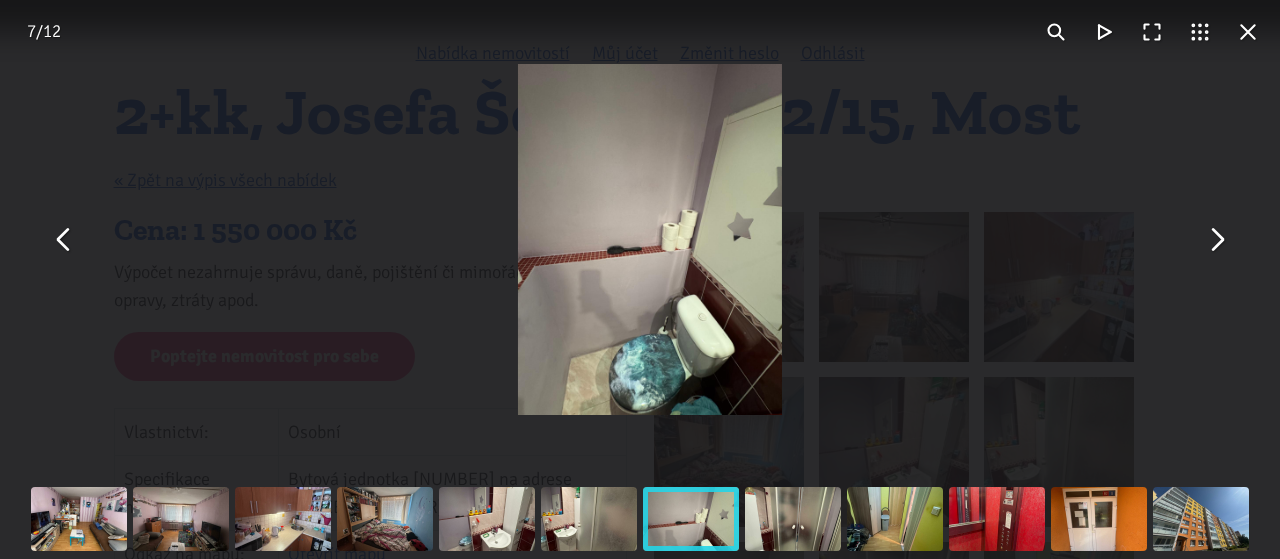 click at bounding box center [1216, 240] 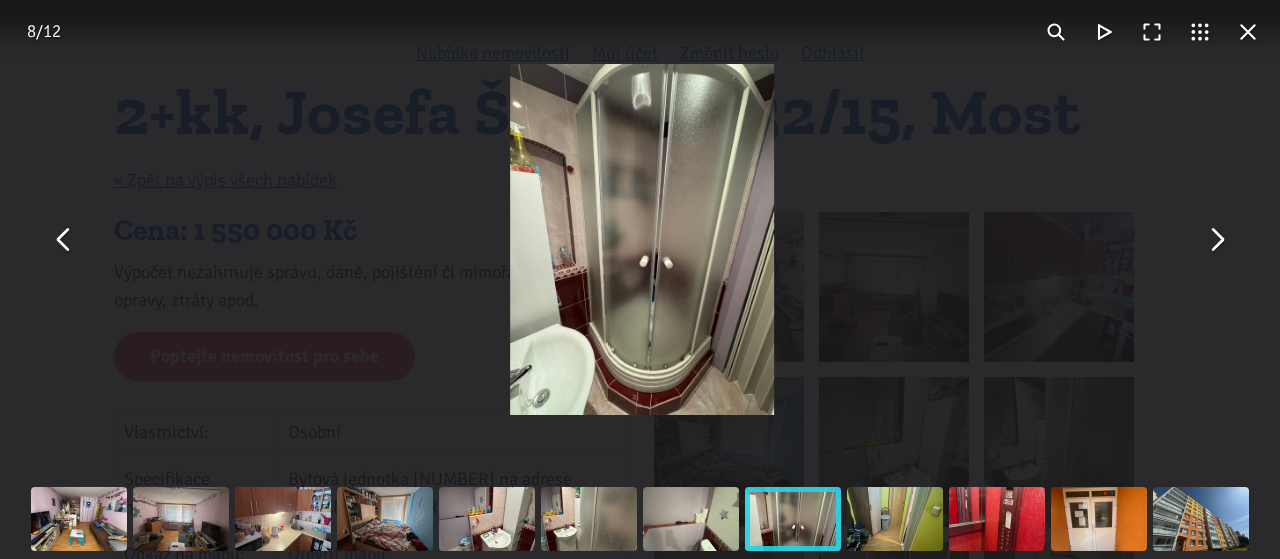 click at bounding box center (1216, 240) 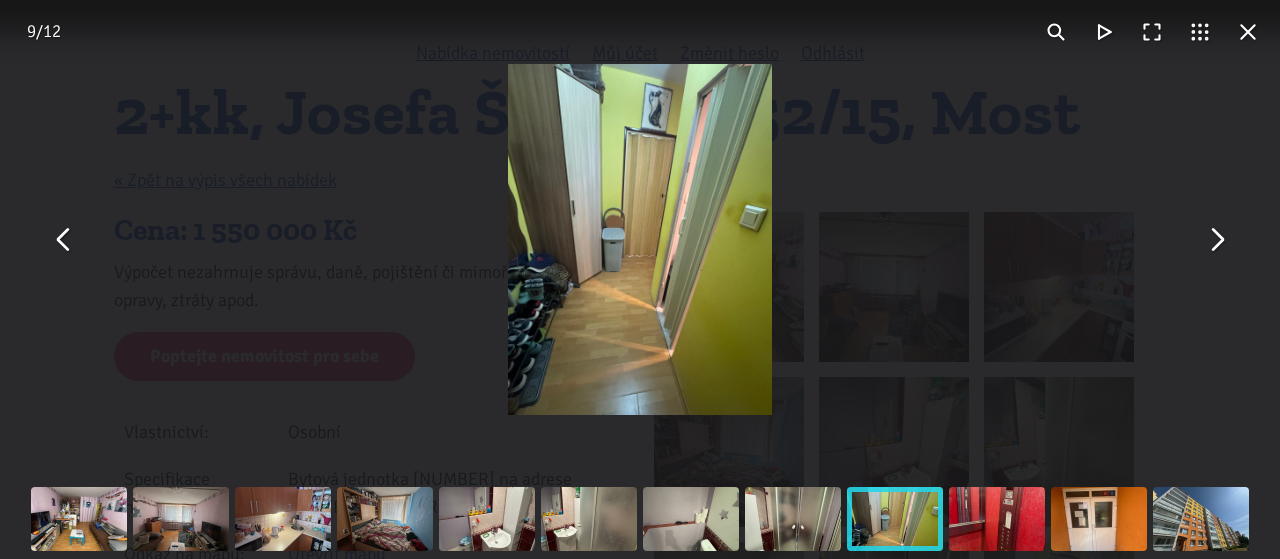 click at bounding box center (1216, 240) 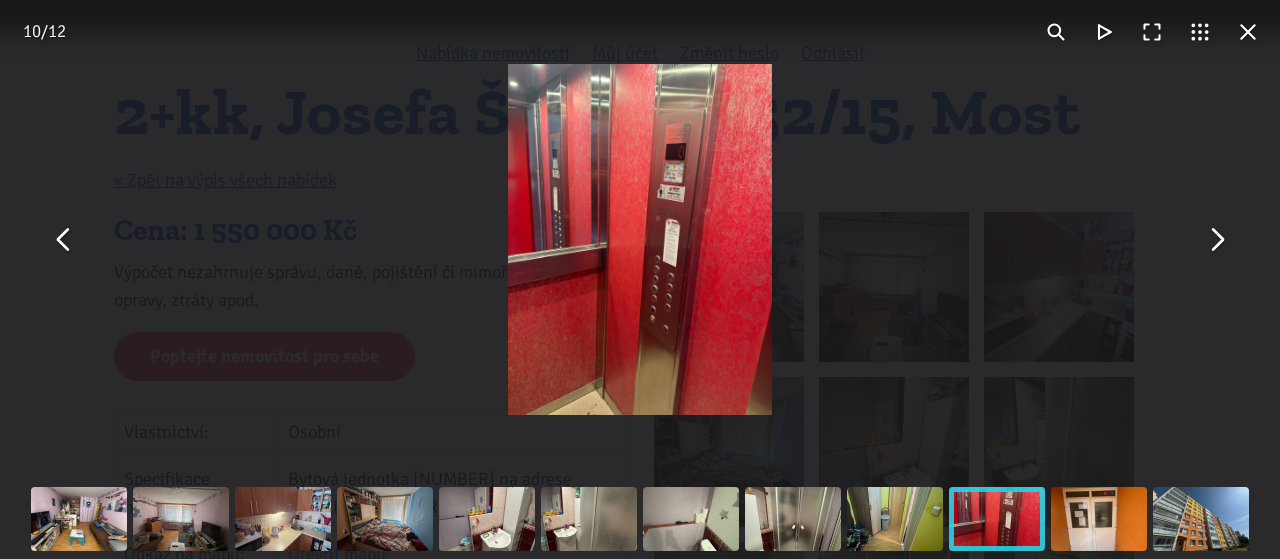 click at bounding box center (1216, 240) 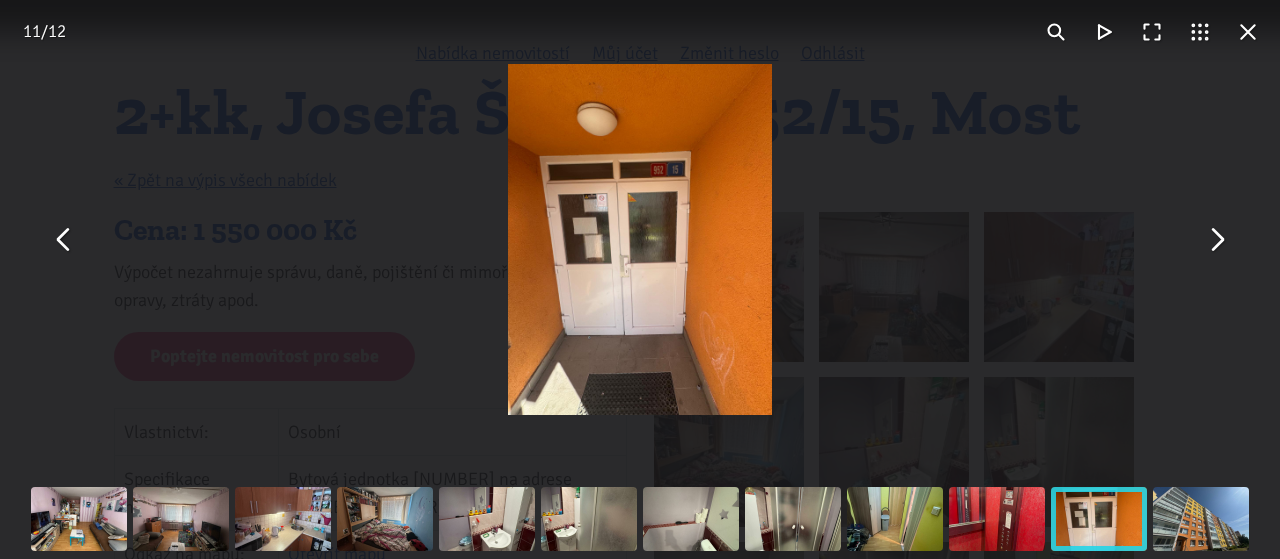 click at bounding box center (1216, 240) 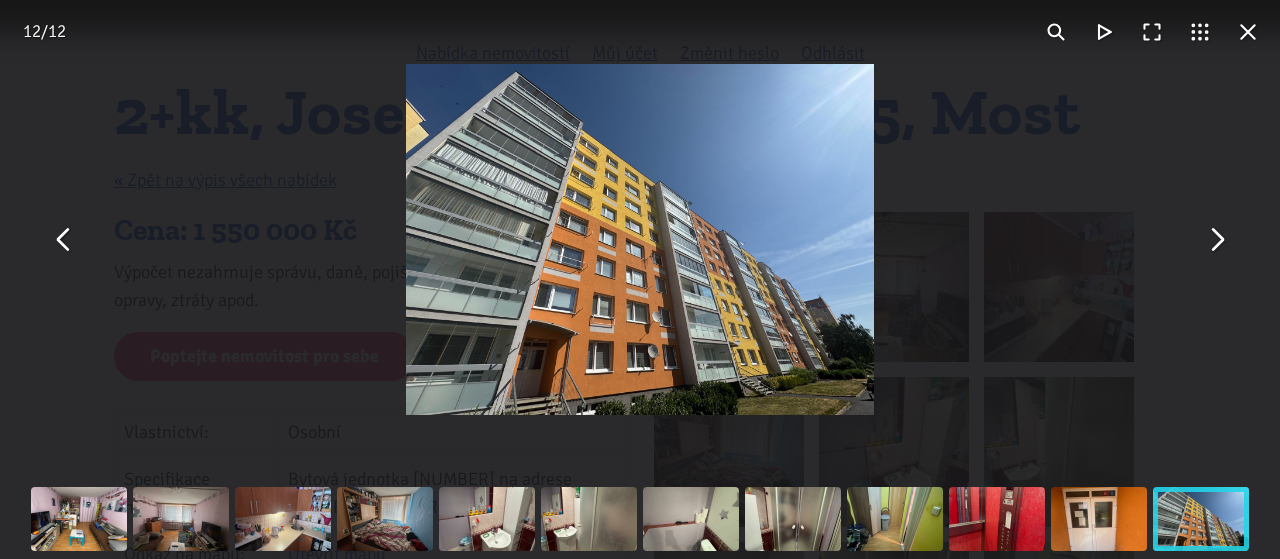 click at bounding box center [1216, 240] 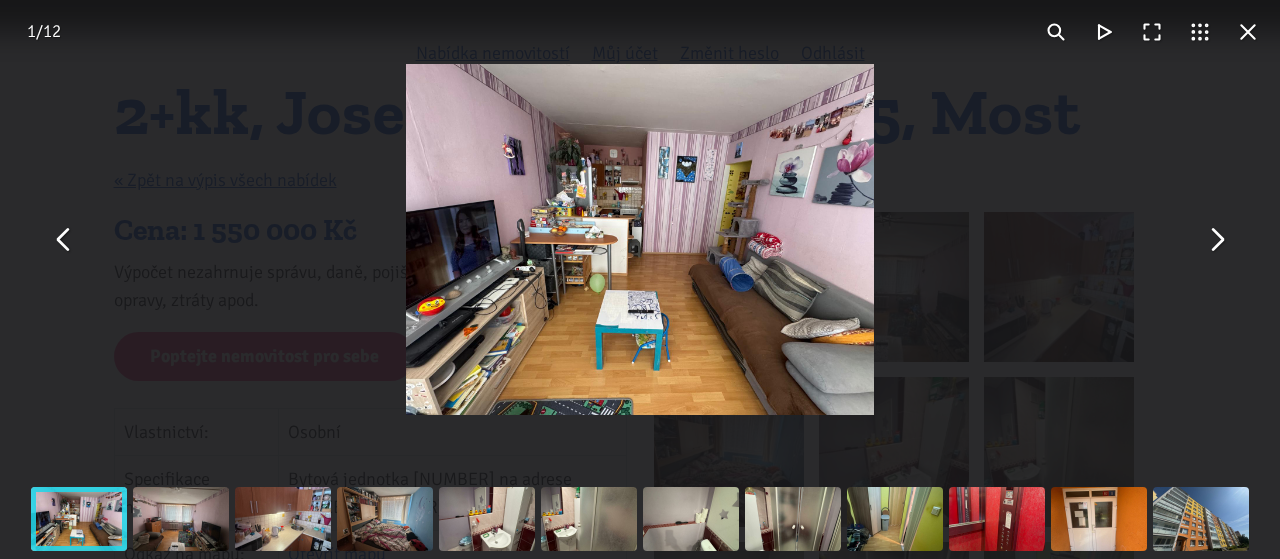 click at bounding box center [1248, 32] 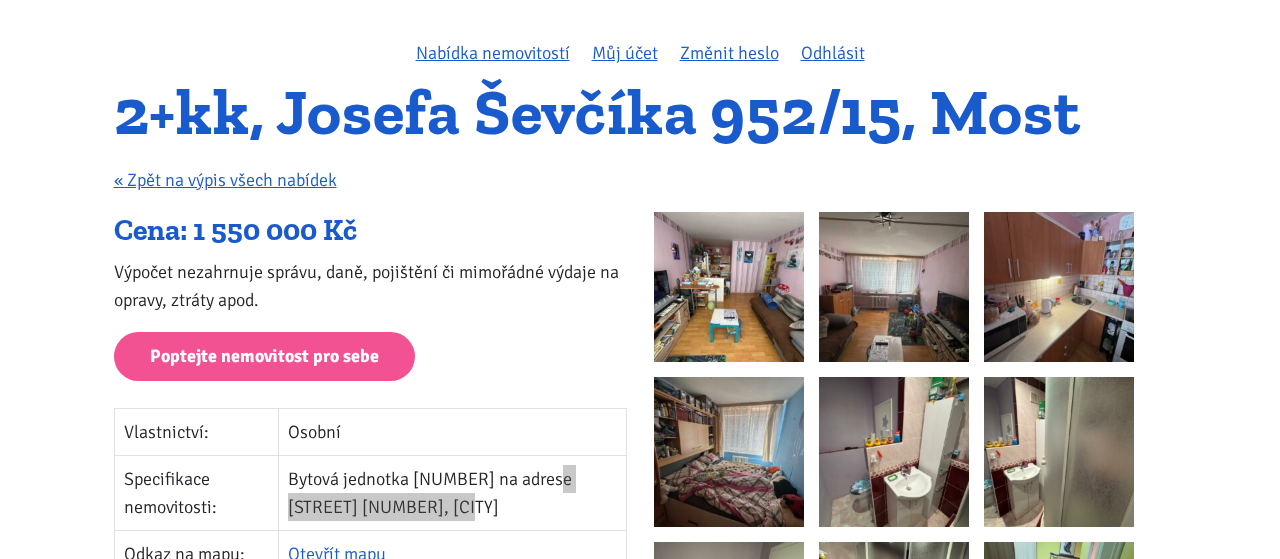 drag, startPoint x: 560, startPoint y: 476, endPoint x: 433, endPoint y: 513, distance: 132.28 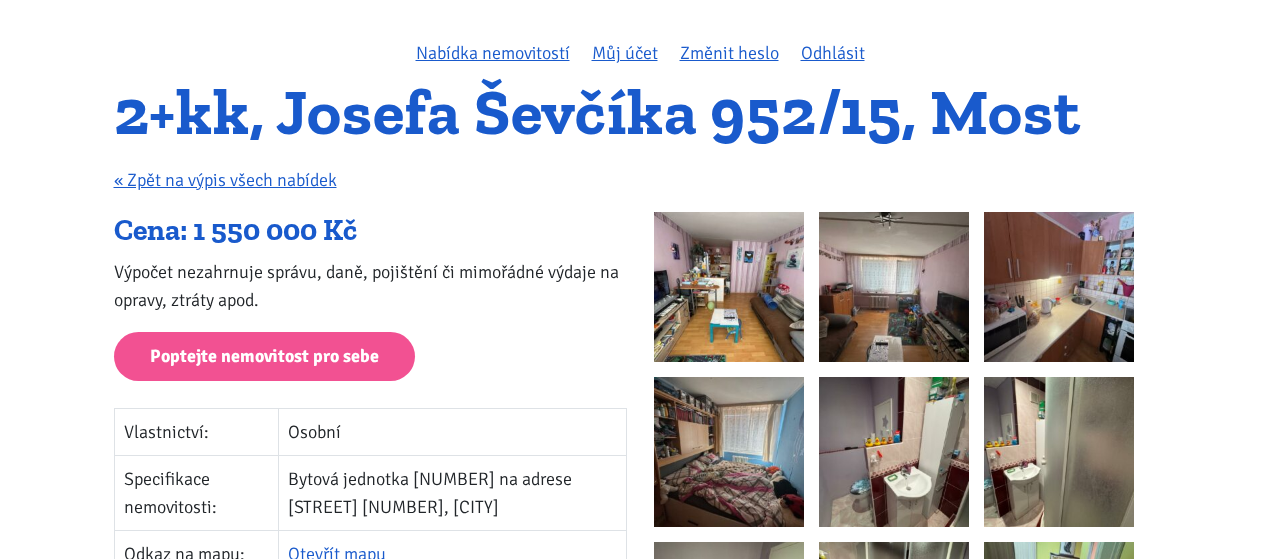 click on "Výpočet nezahrnuje správu, daně, pojištění či mimořádné výdaje na opravy, ztráty apod." at bounding box center [370, 286] 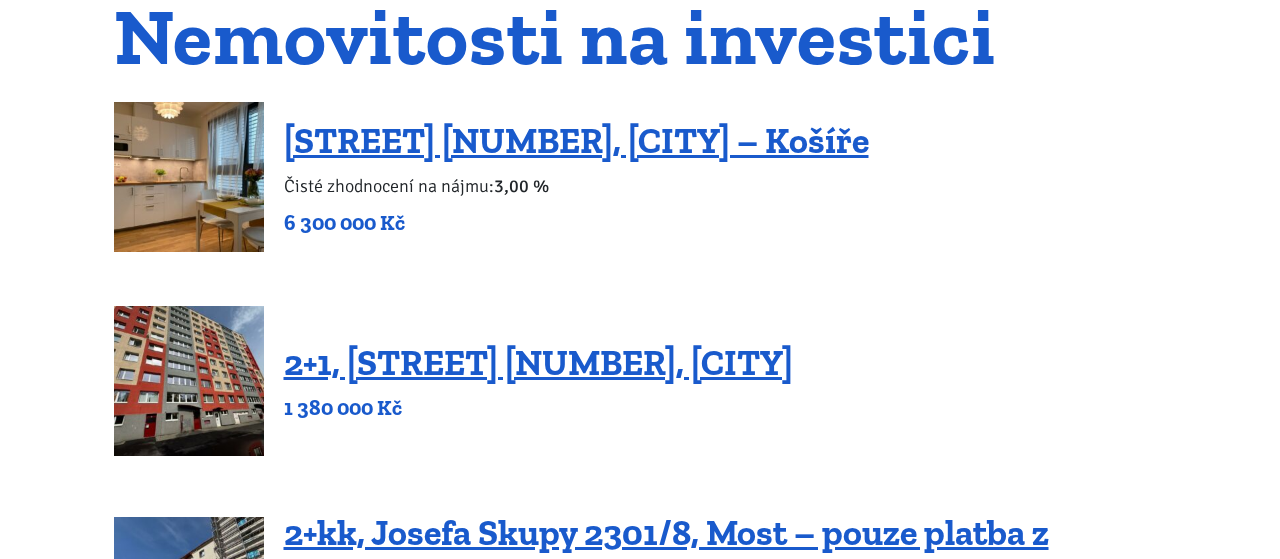 scroll, scrollTop: 277, scrollLeft: 0, axis: vertical 